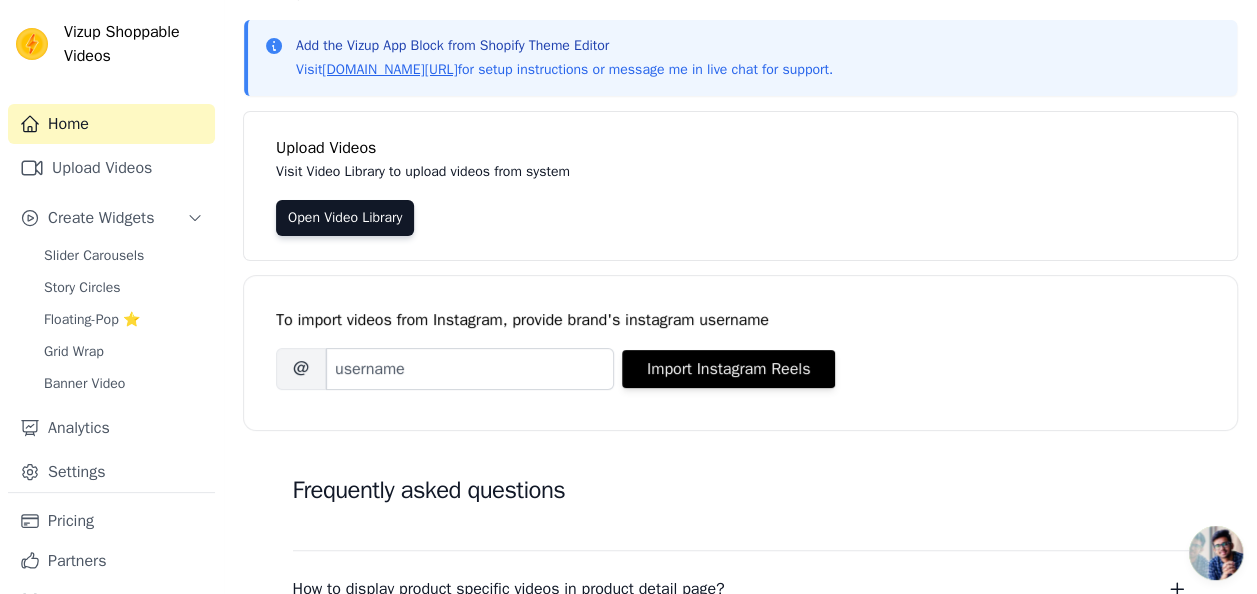 scroll, scrollTop: 200, scrollLeft: 0, axis: vertical 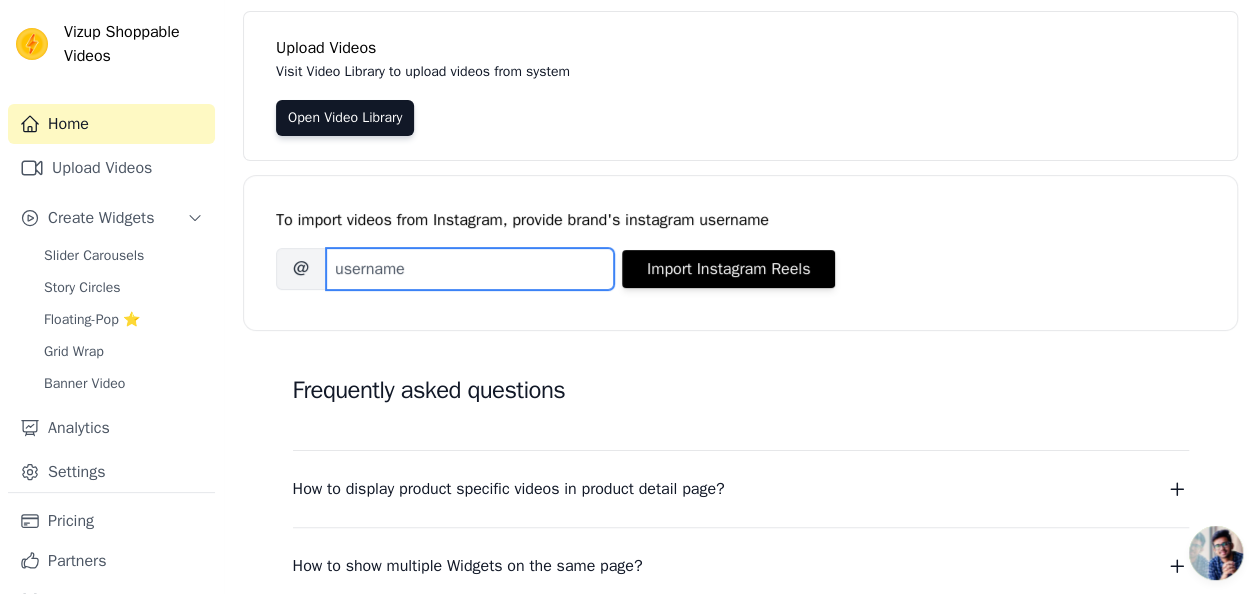 click on "Brand's Instagram Username" at bounding box center [470, 269] 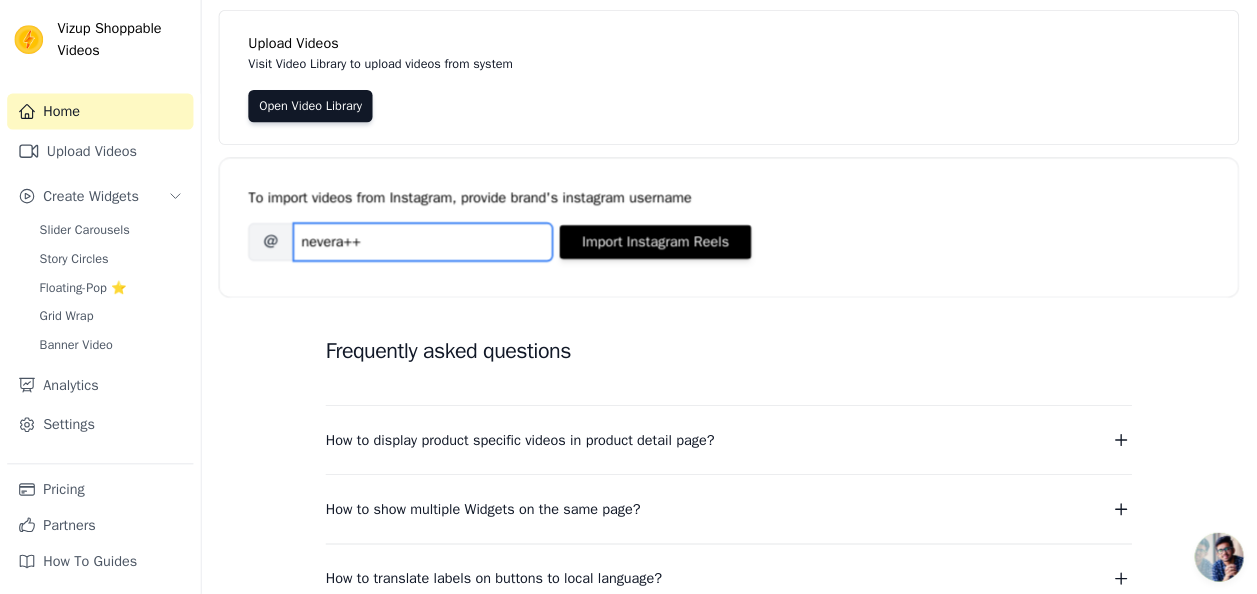 scroll, scrollTop: 200, scrollLeft: 0, axis: vertical 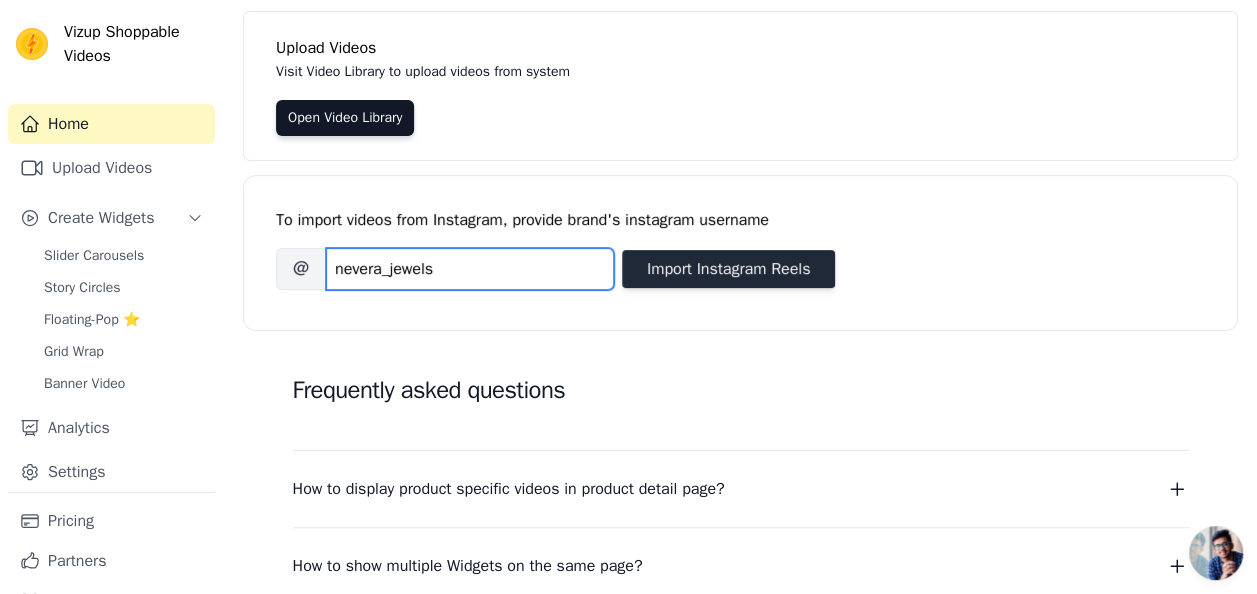 type on "nevera_jewels" 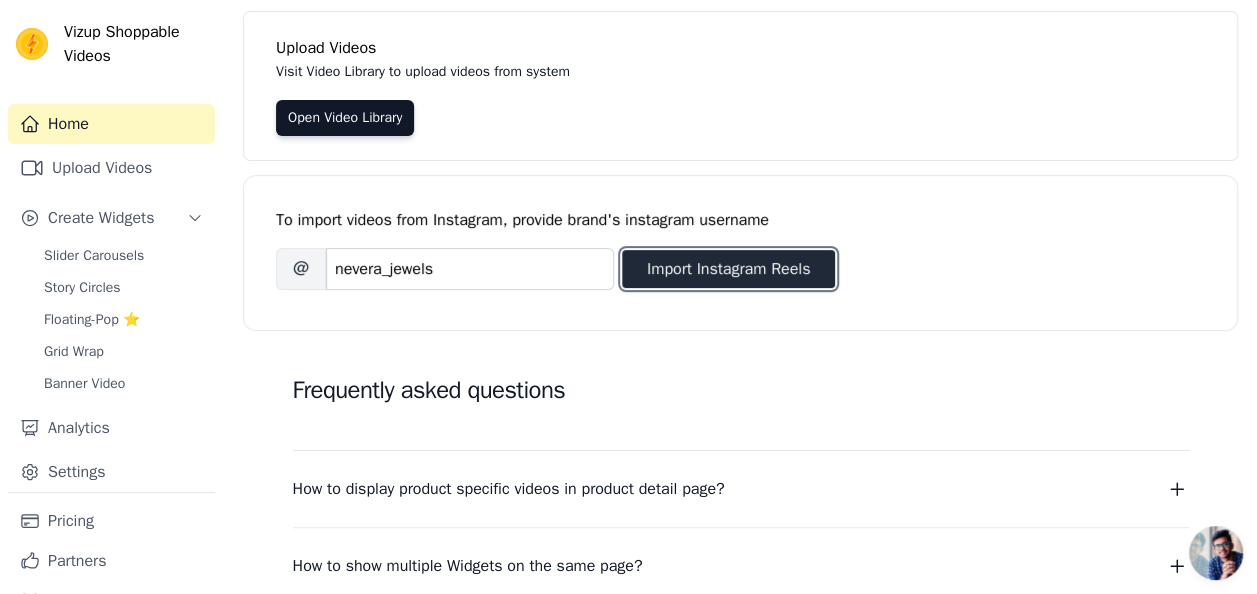 click on "Import Instagram Reels" at bounding box center (728, 269) 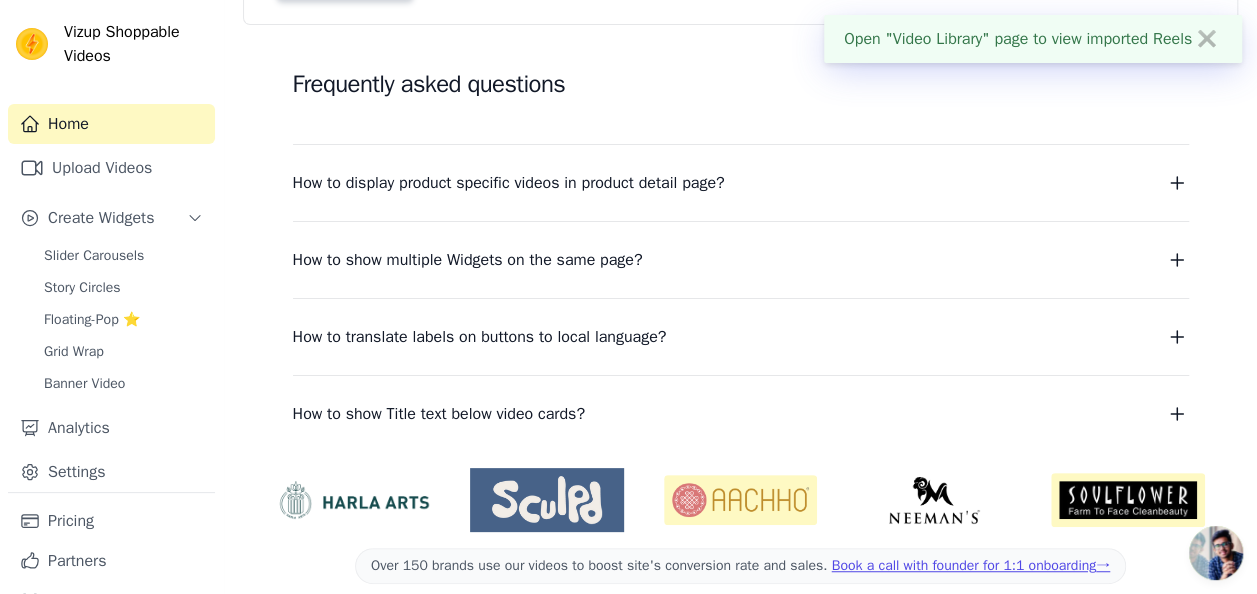 scroll, scrollTop: 356, scrollLeft: 0, axis: vertical 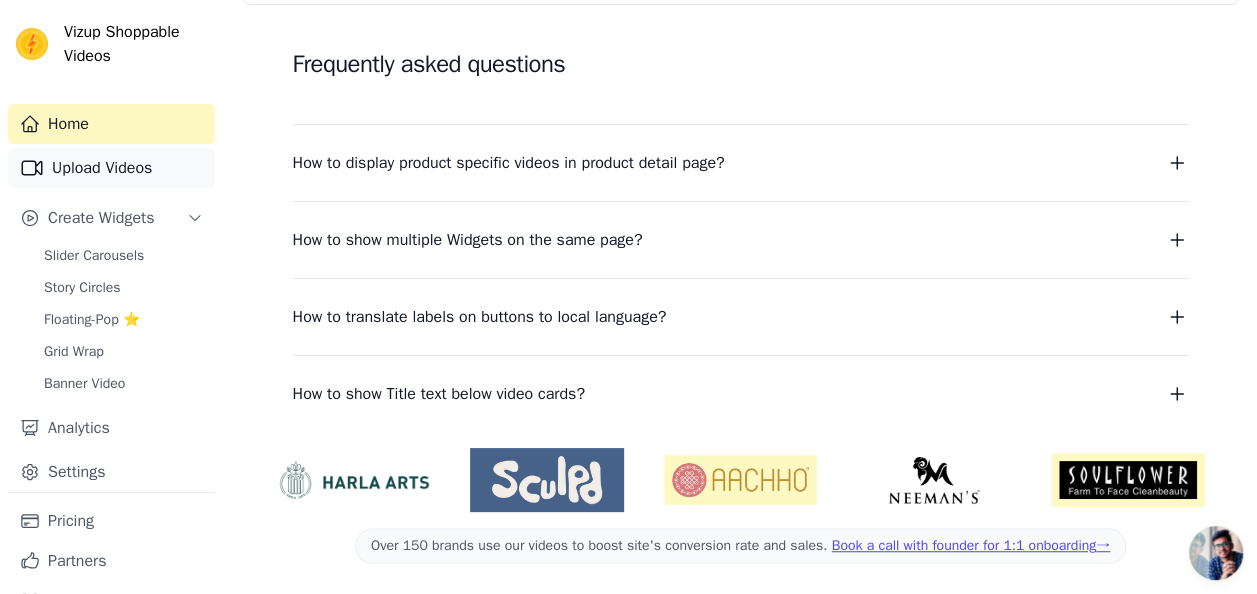 click on "Upload Videos" at bounding box center (111, 168) 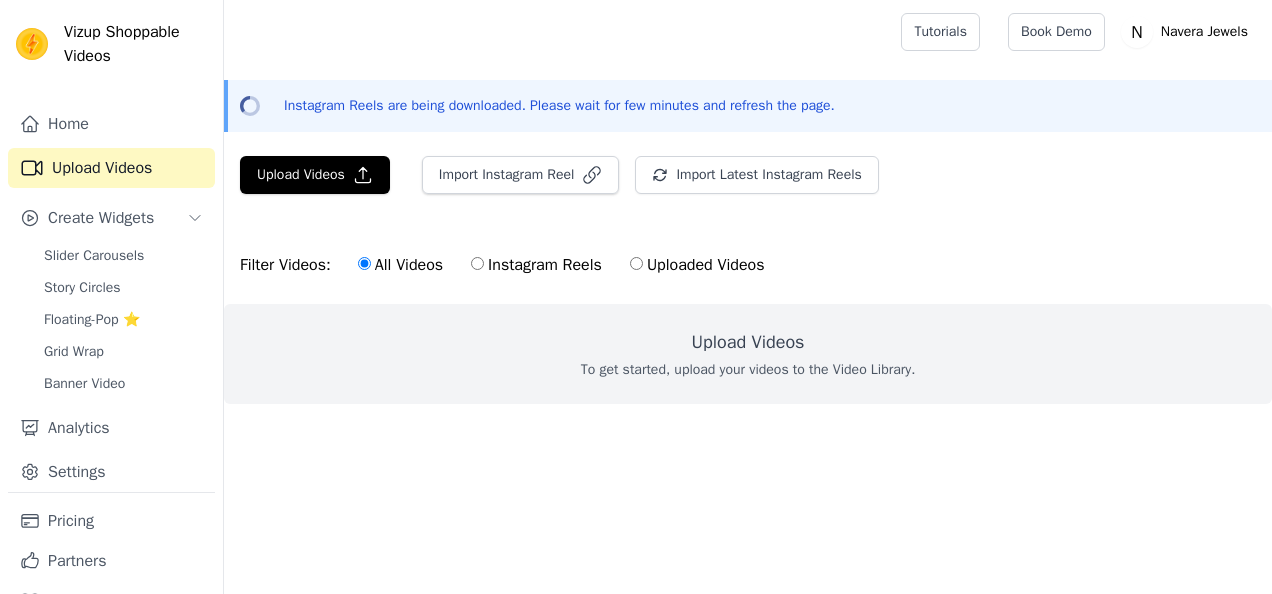 scroll, scrollTop: 0, scrollLeft: 0, axis: both 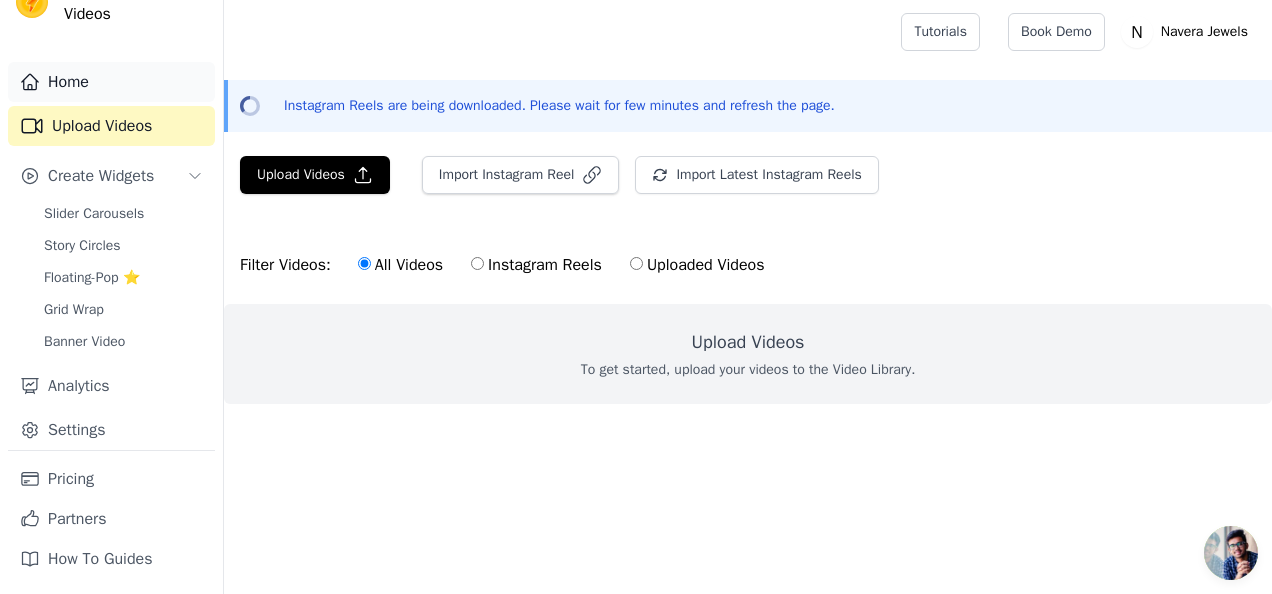 click on "Home" at bounding box center (111, 82) 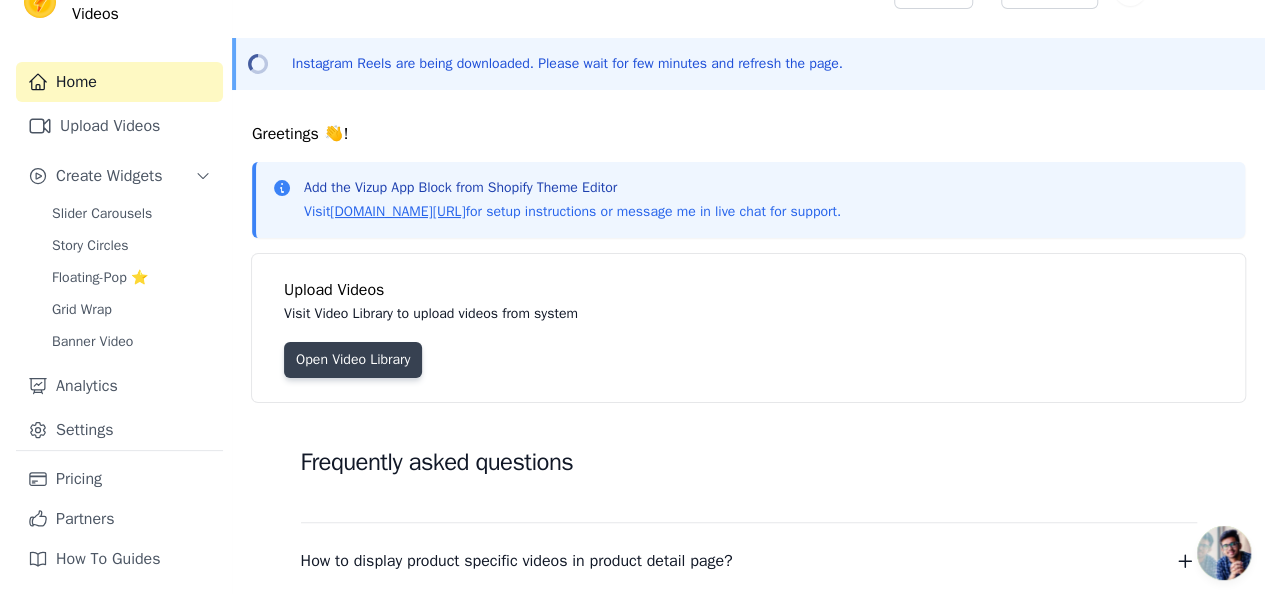 scroll, scrollTop: 0, scrollLeft: 0, axis: both 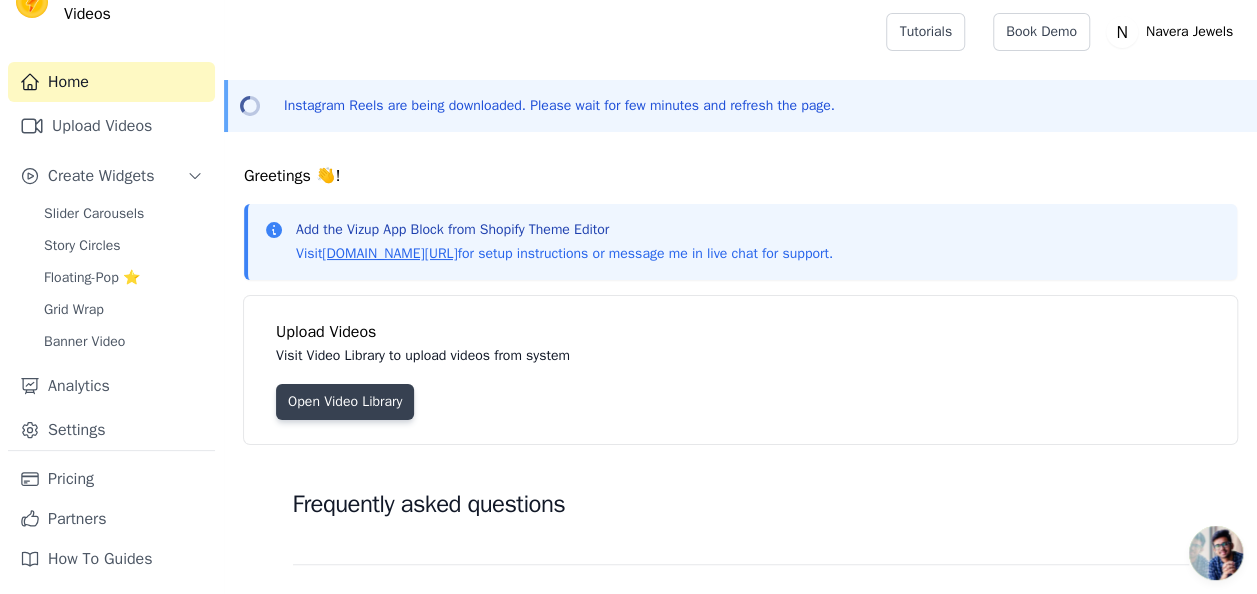 click on "Open Video Library" at bounding box center (345, 402) 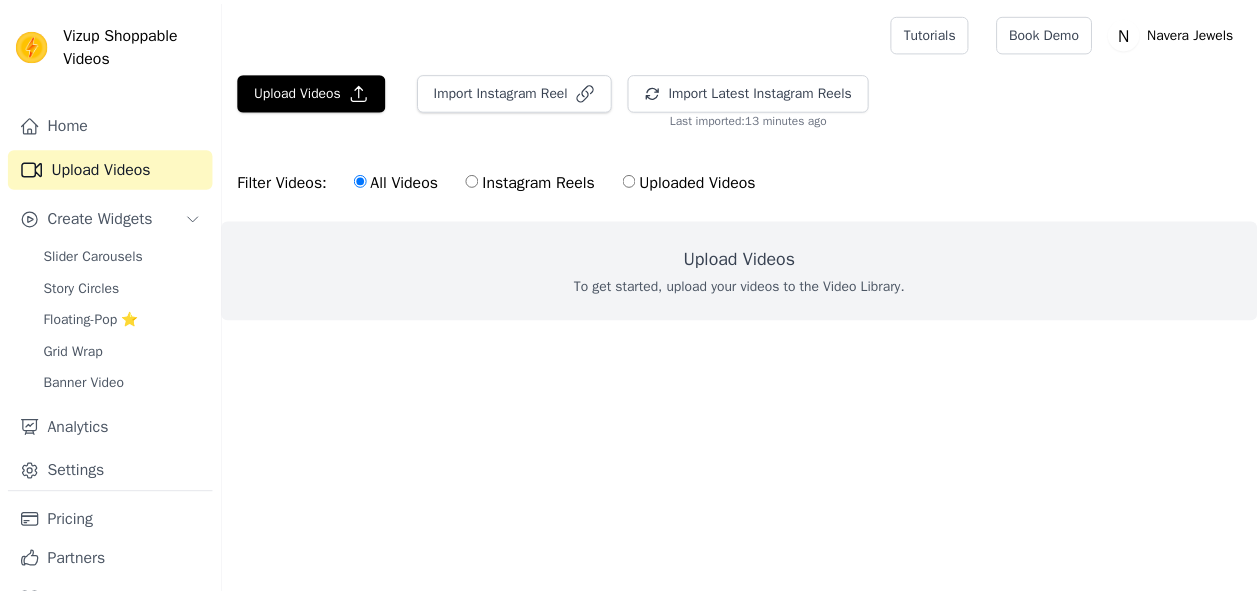 scroll, scrollTop: 0, scrollLeft: 0, axis: both 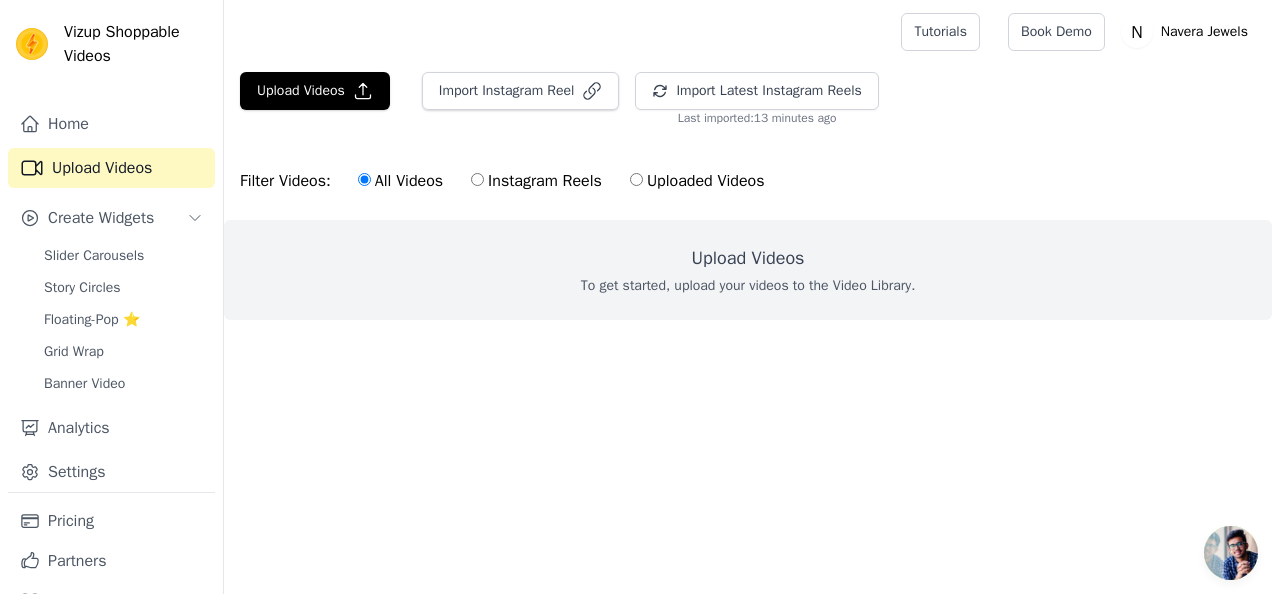 click on "Instagram Reels" at bounding box center (536, 181) 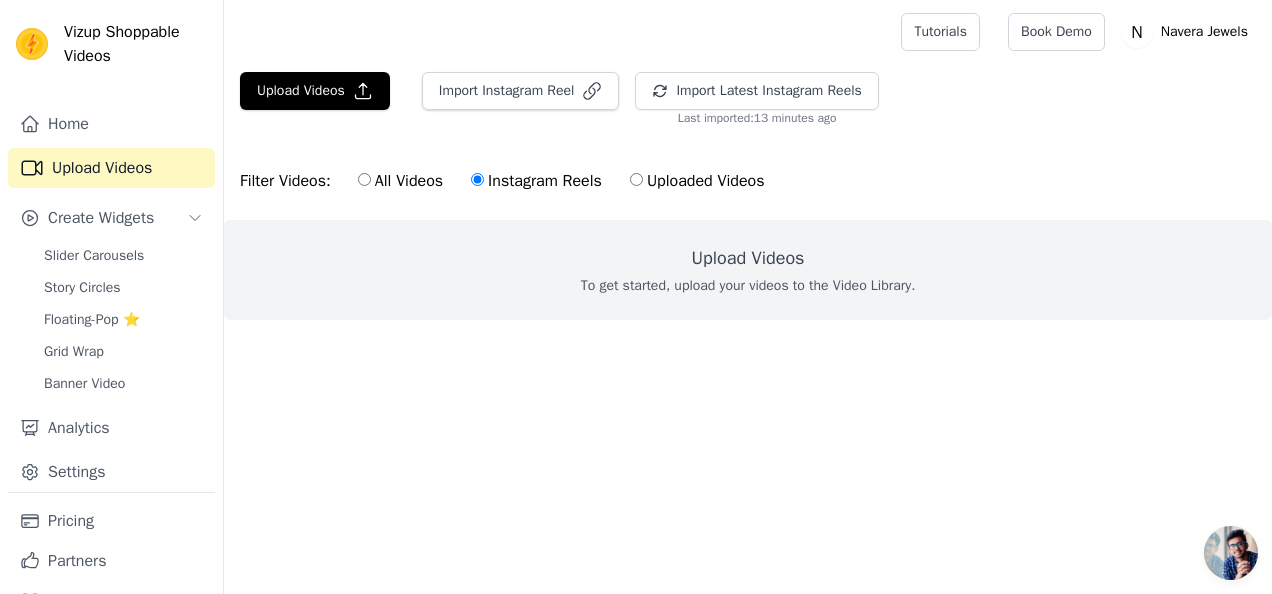 click on "All Videos" at bounding box center [364, 179] 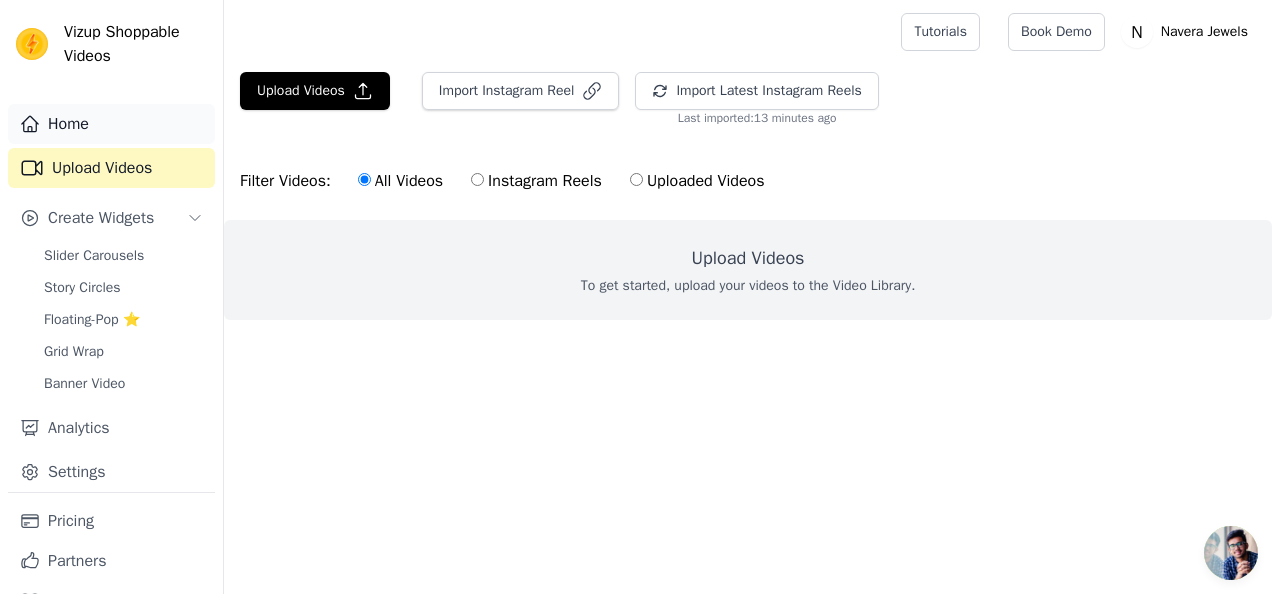 click on "Home" at bounding box center (111, 124) 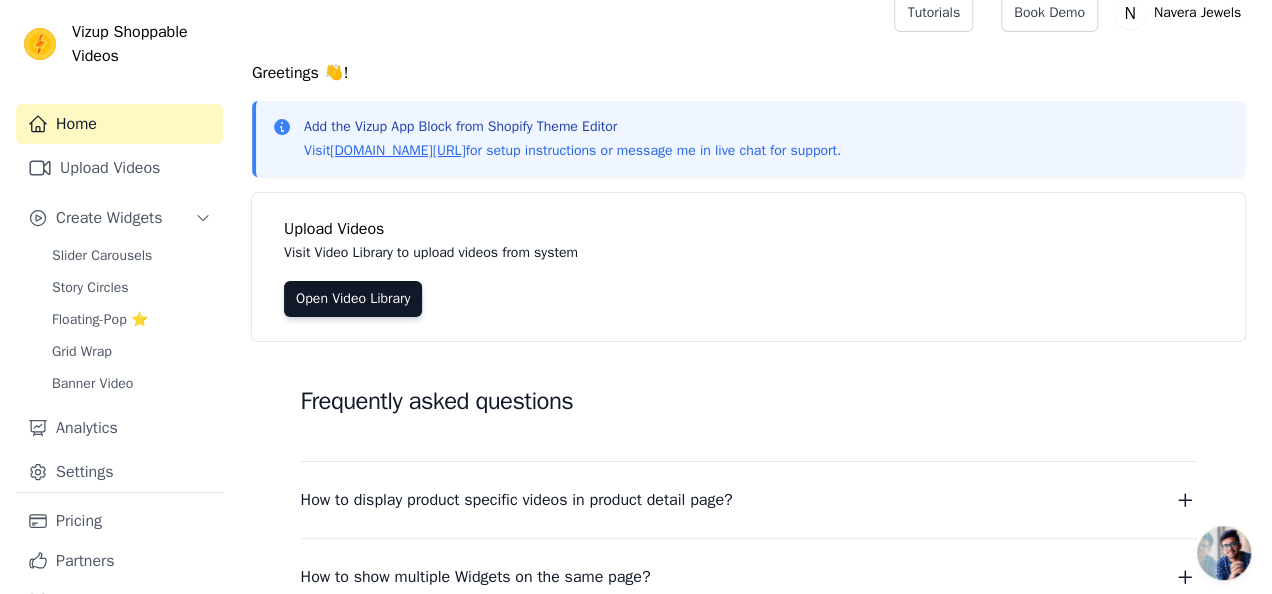 scroll, scrollTop: 0, scrollLeft: 0, axis: both 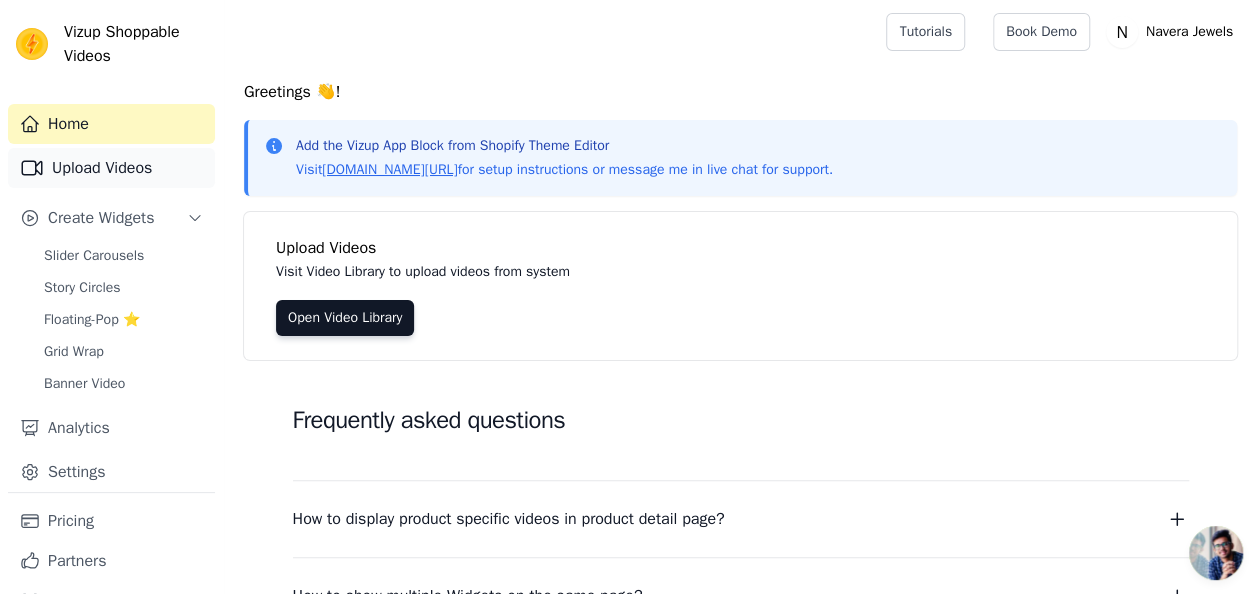 click on "Upload Videos" at bounding box center (111, 168) 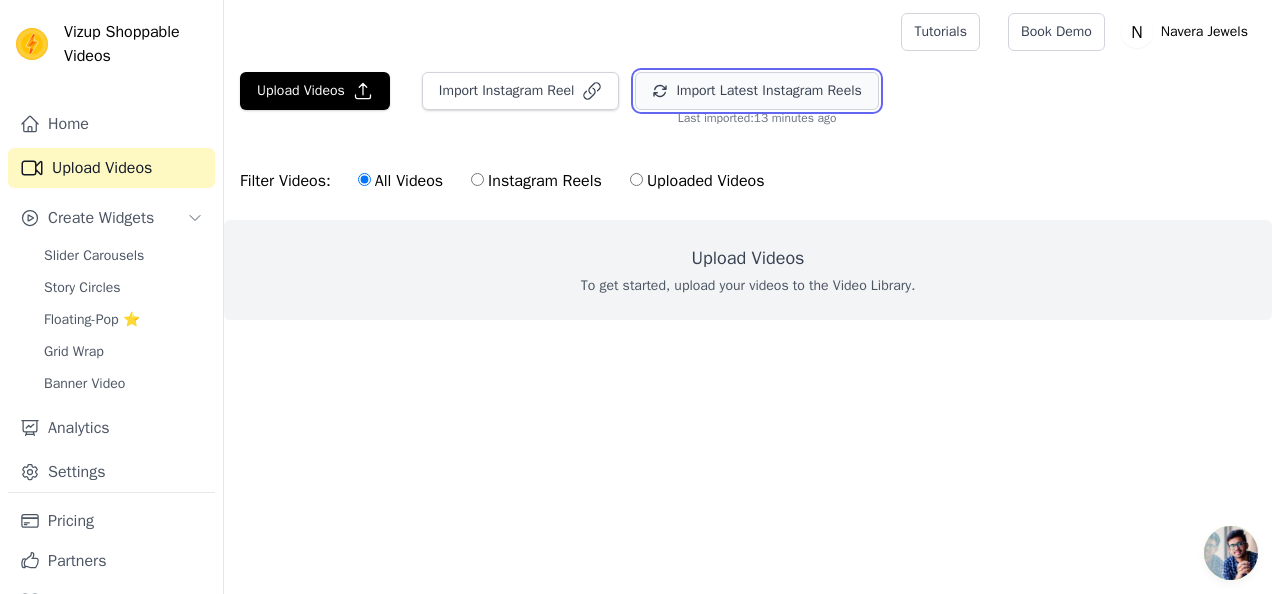 click on "Import Latest Instagram Reels" at bounding box center (756, 91) 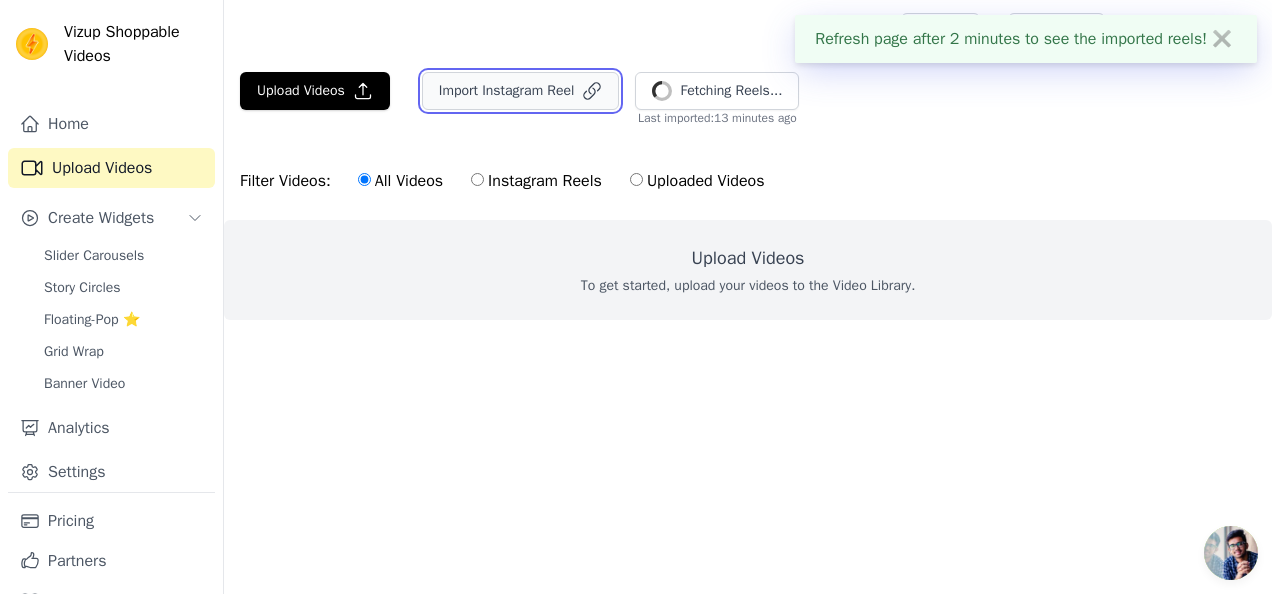 click on "Import Instagram Reel" at bounding box center [521, 91] 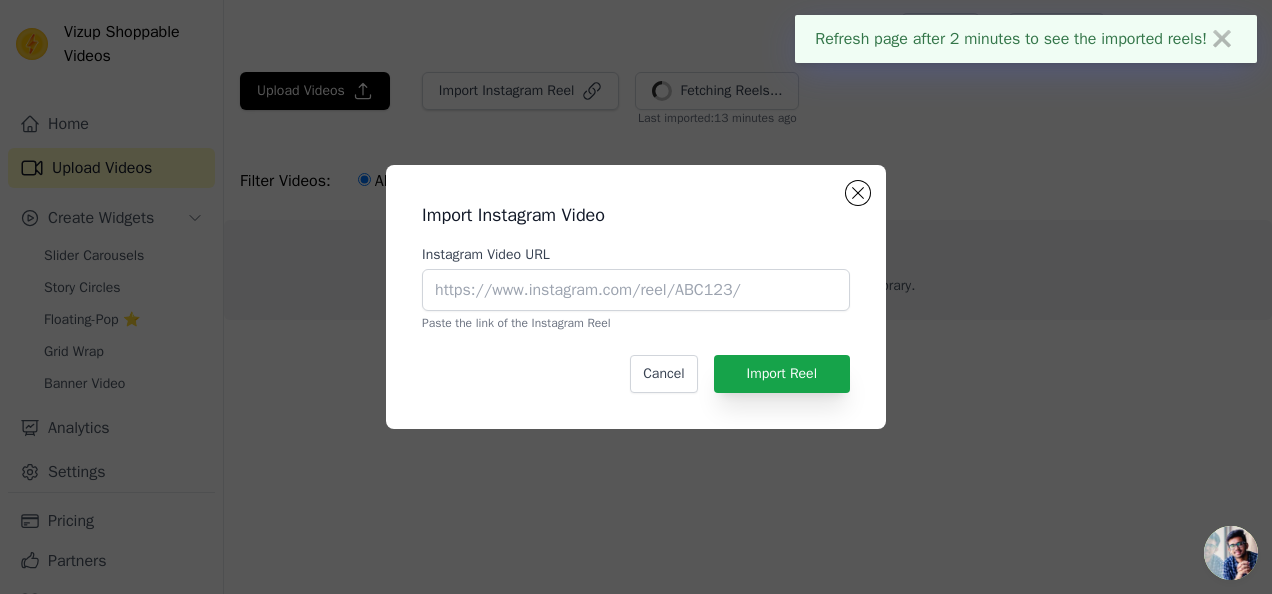 click on "Import Instagram Video   Instagram Video URL       Paste the link of the Instagram Reel   Cancel   Import Reel" at bounding box center (636, 297) 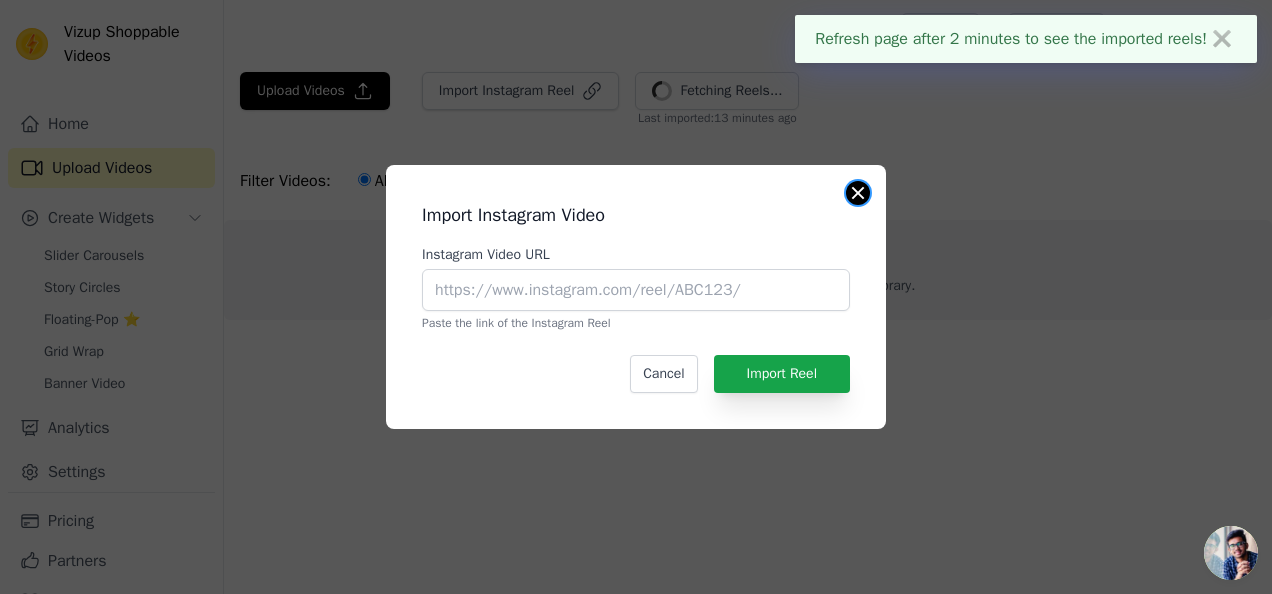 click at bounding box center [858, 193] 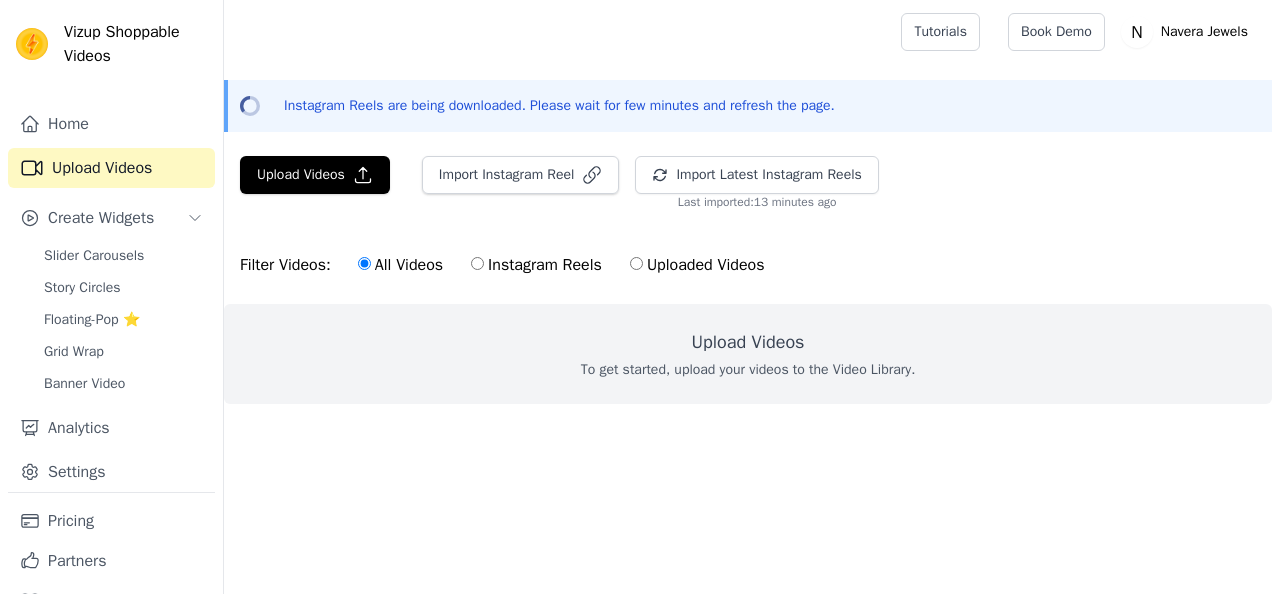 scroll, scrollTop: 0, scrollLeft: 0, axis: both 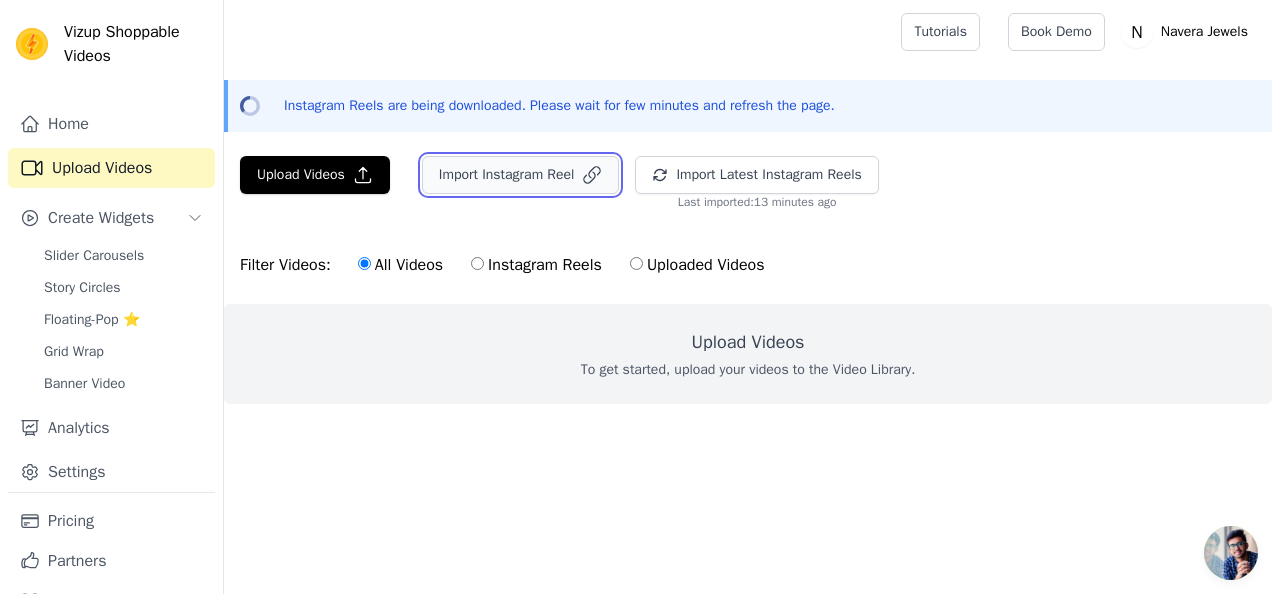 click on "Import Instagram Reel" at bounding box center [521, 175] 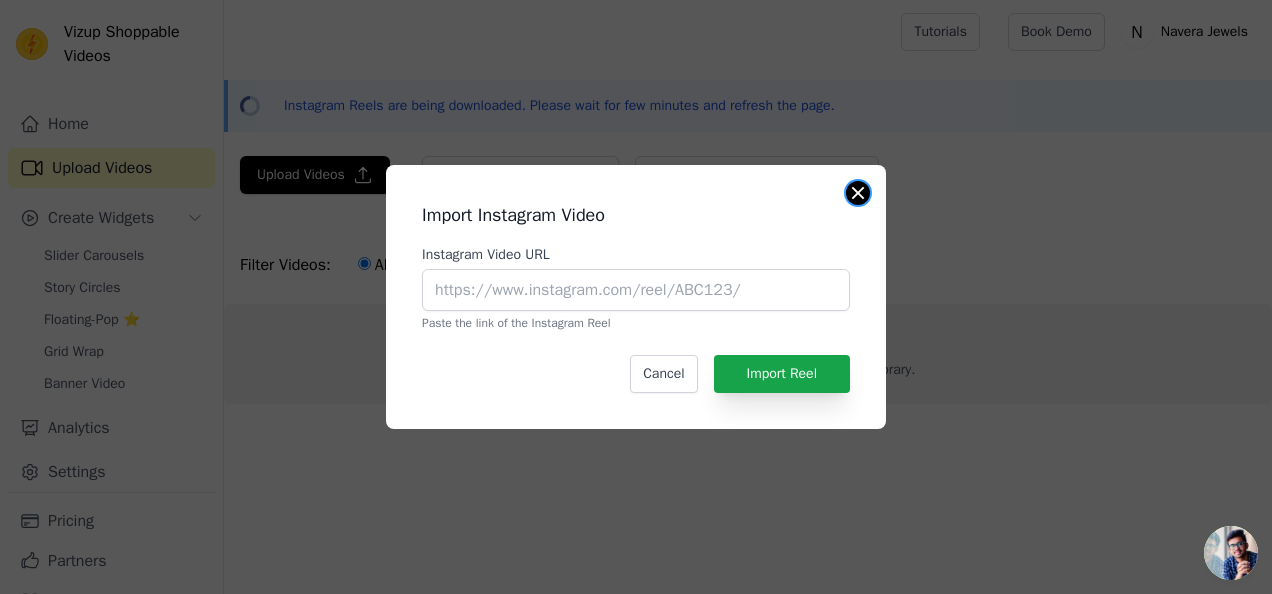 click at bounding box center [858, 193] 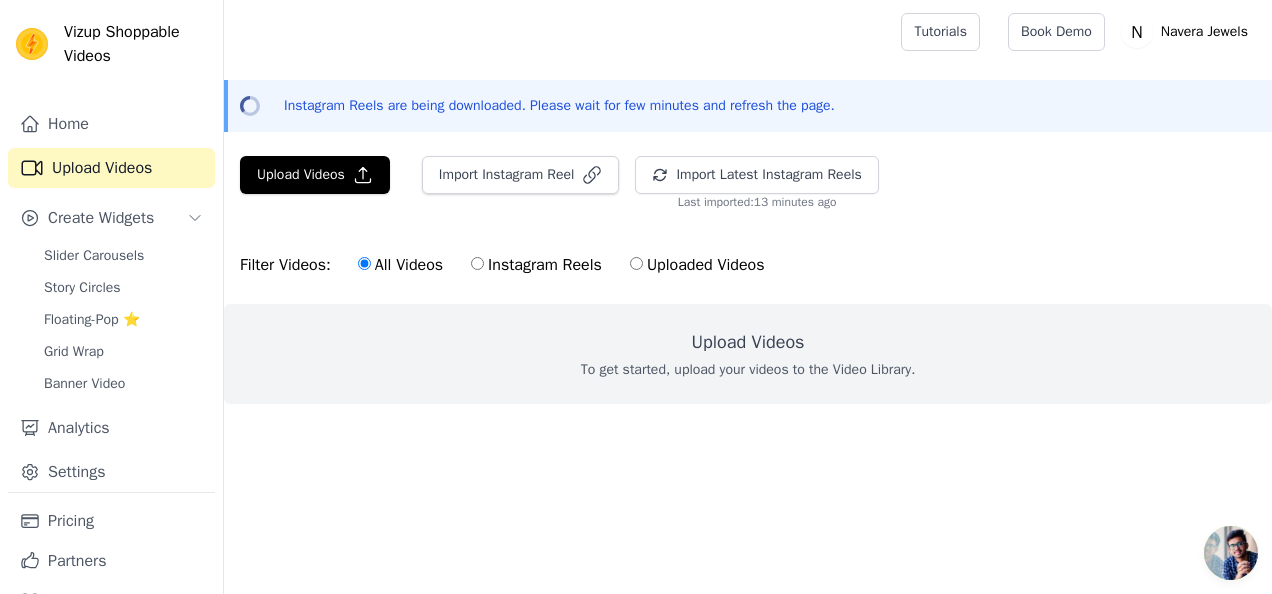 click on "Import Instagram Reel" at bounding box center (513, 183) 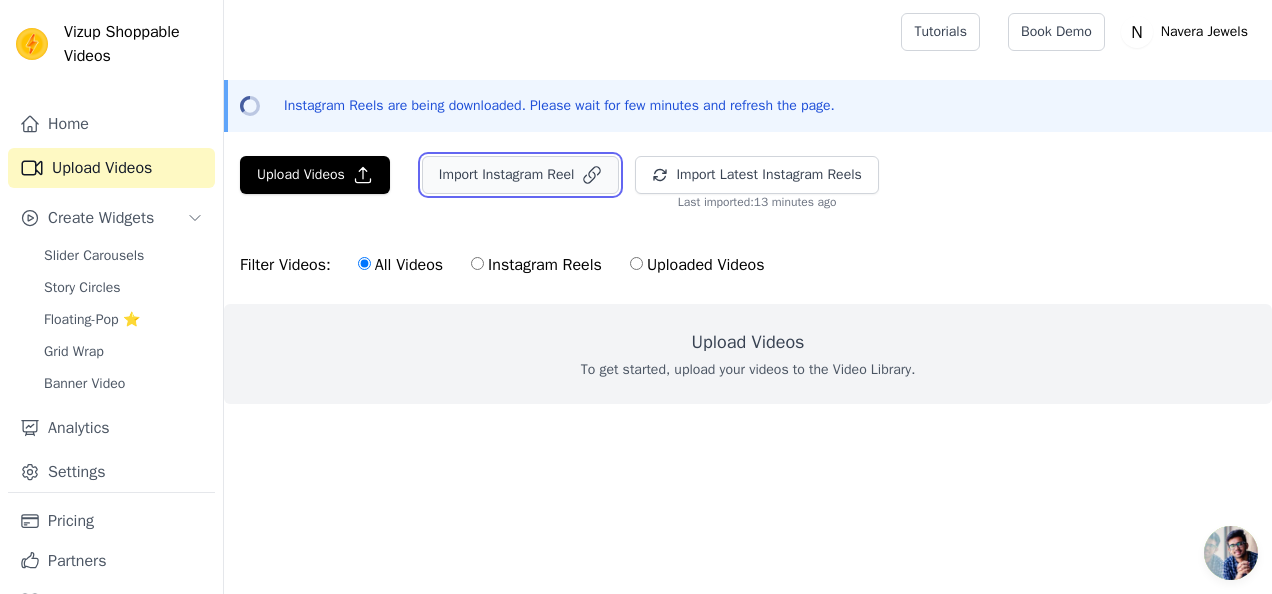 click on "Import Instagram Reel" at bounding box center (521, 175) 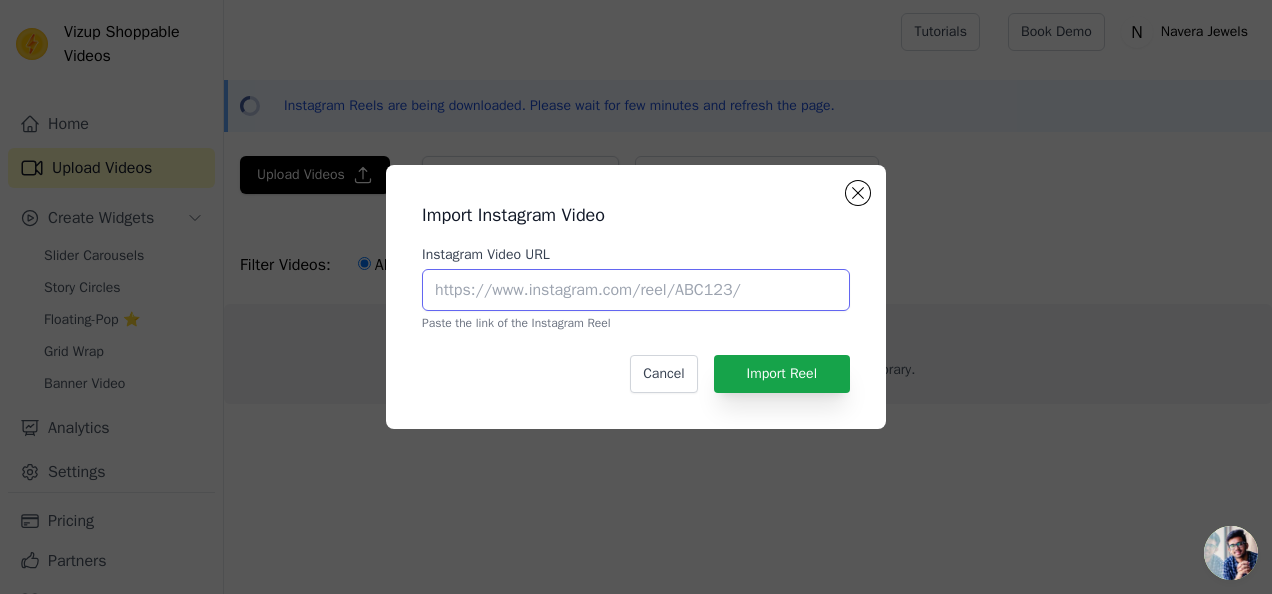 click on "Instagram Video URL" at bounding box center [636, 290] 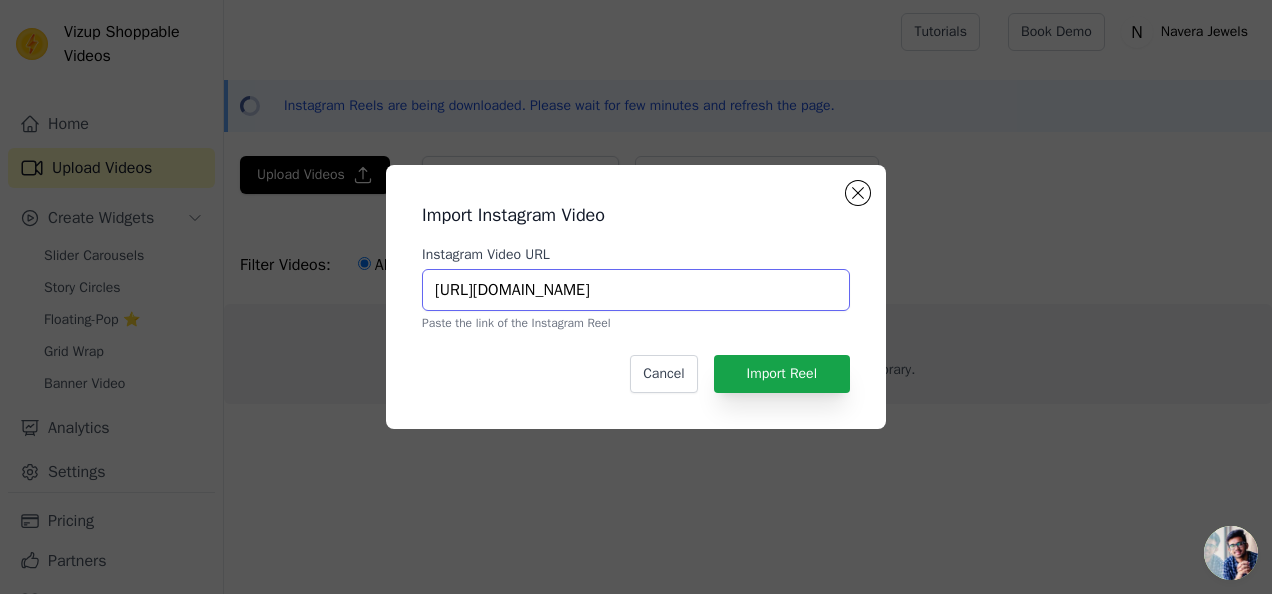 scroll, scrollTop: 0, scrollLeft: 119, axis: horizontal 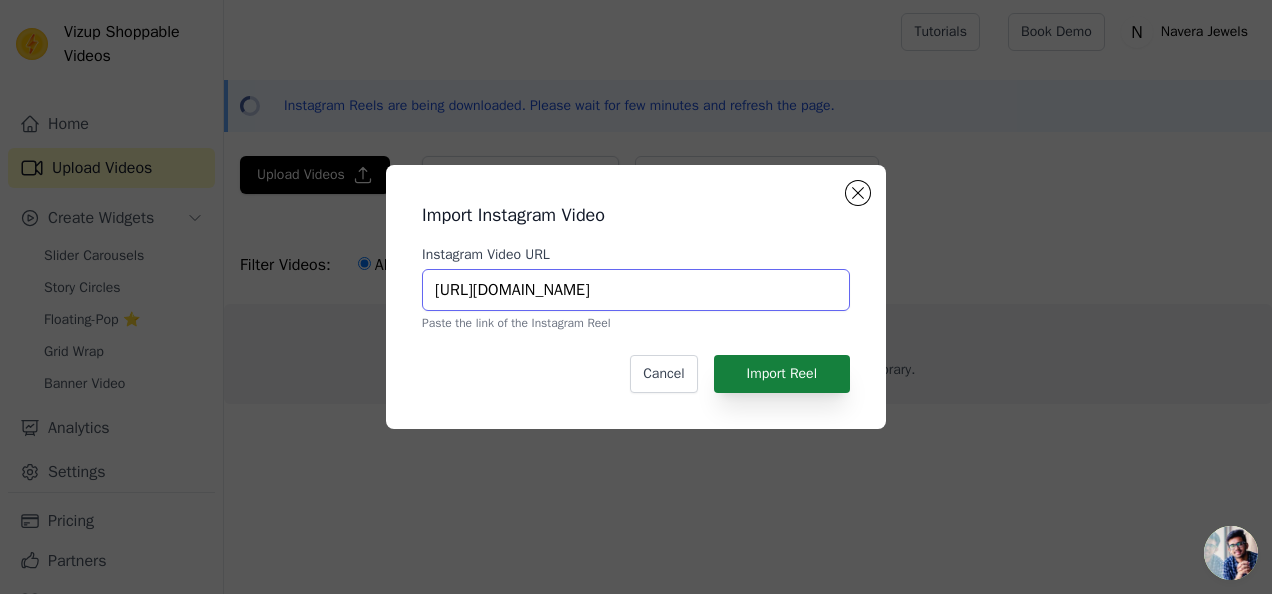 type on "https://www.instagram.com/reel/DK7Nd_5zjfa/?igsh=a2c5YzZ2MzE5ZW9k" 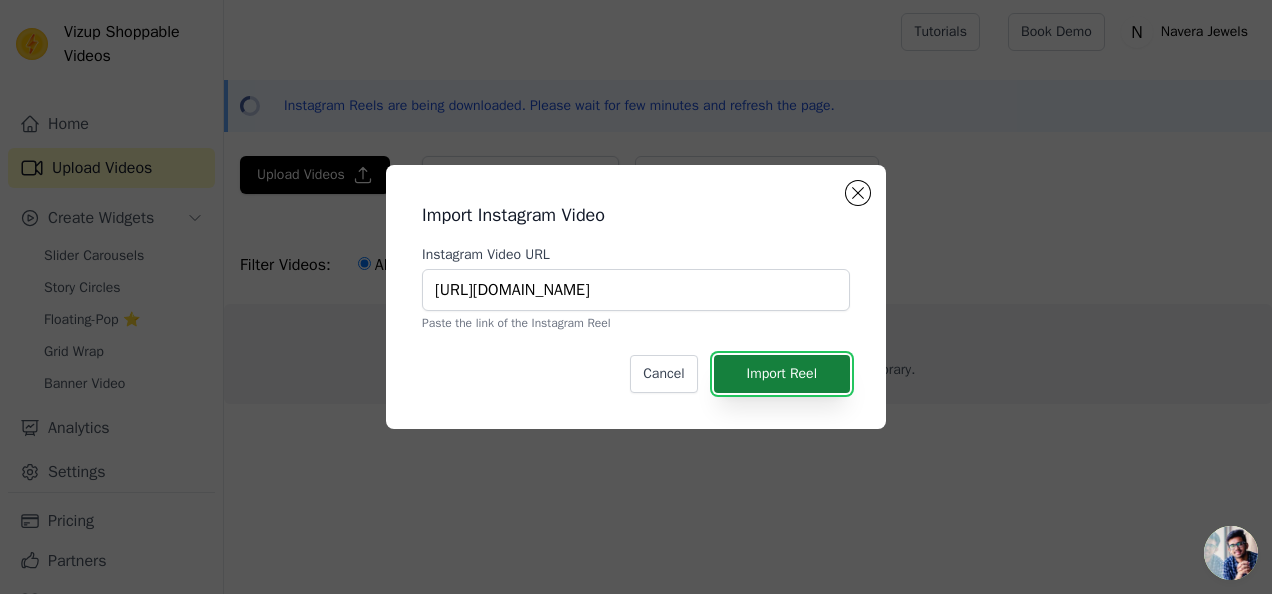 click on "Import Reel" at bounding box center [782, 374] 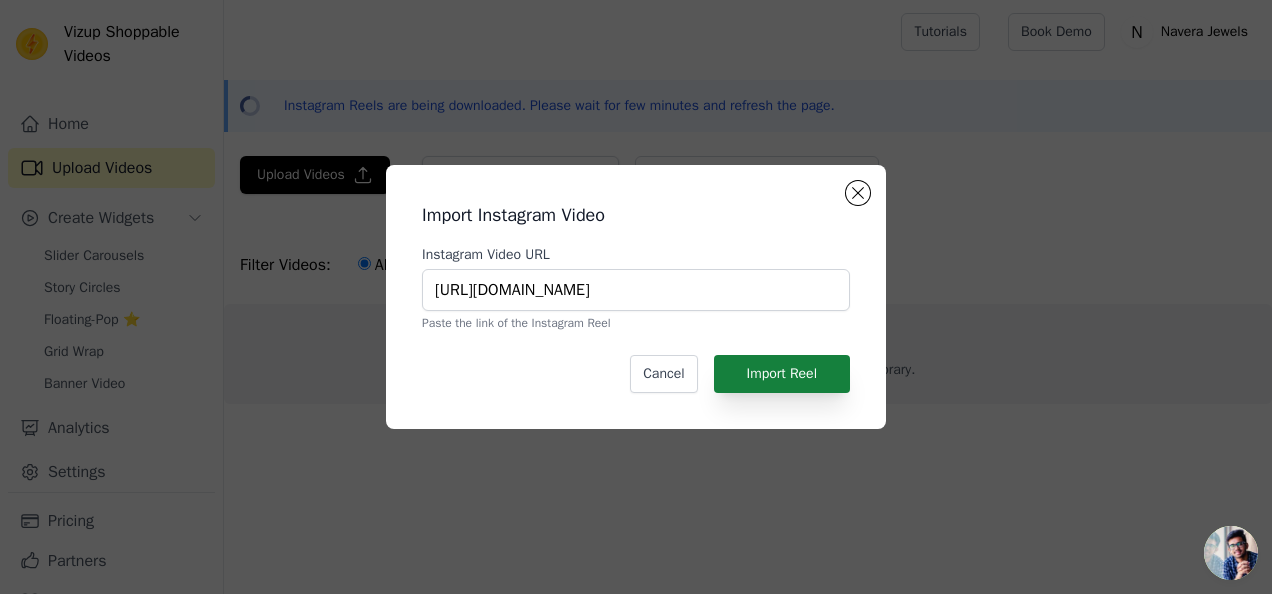 scroll, scrollTop: 0, scrollLeft: 0, axis: both 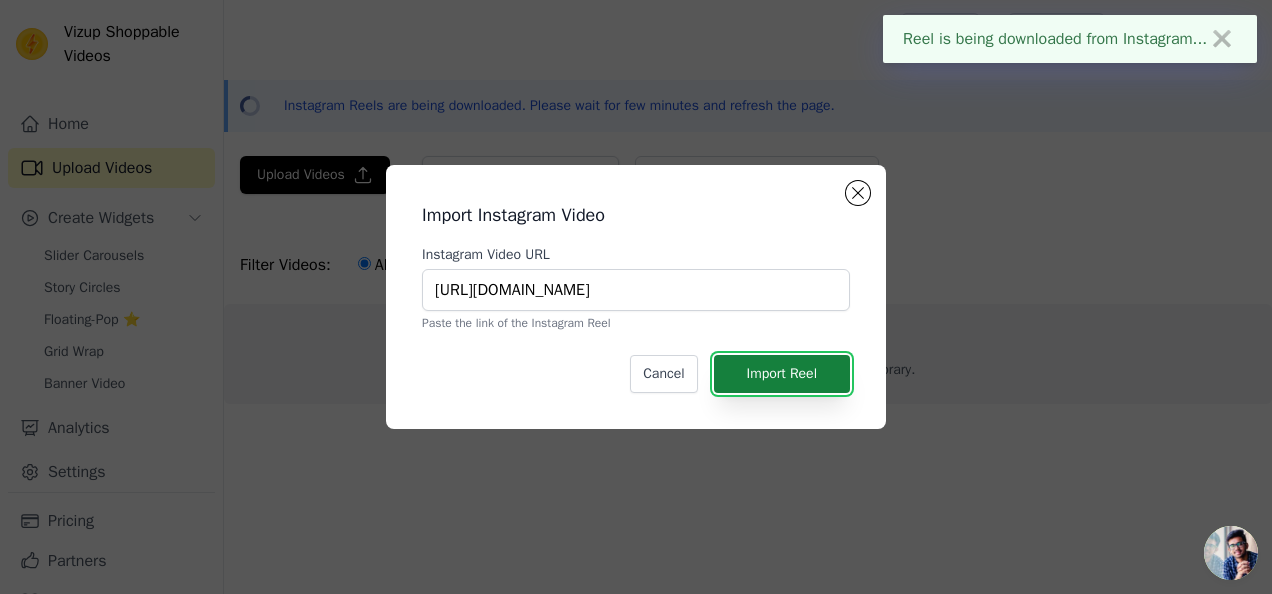 click on "Import Reel" at bounding box center [782, 374] 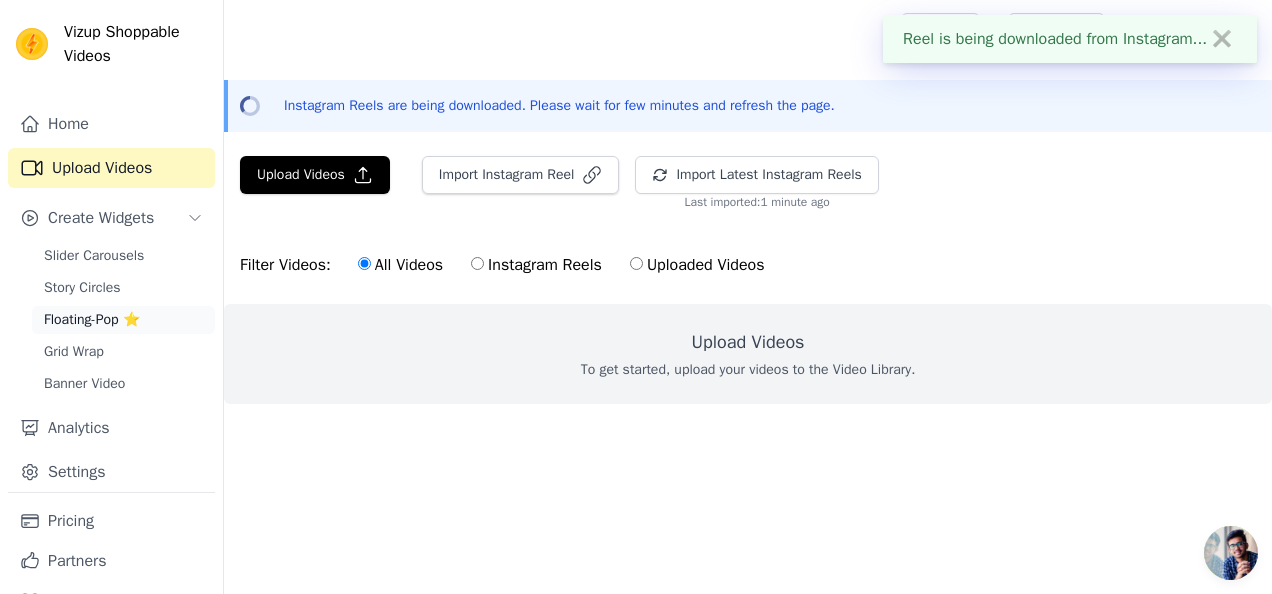 click on "Floating-Pop ⭐" at bounding box center [92, 320] 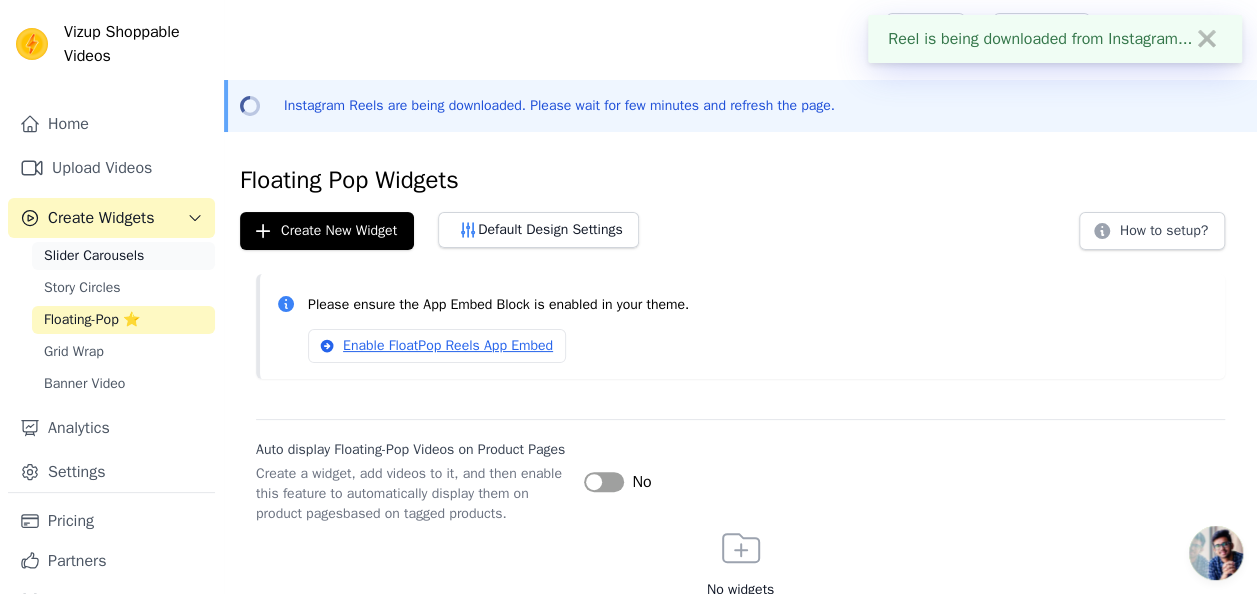 click on "Slider Carousels" at bounding box center (94, 256) 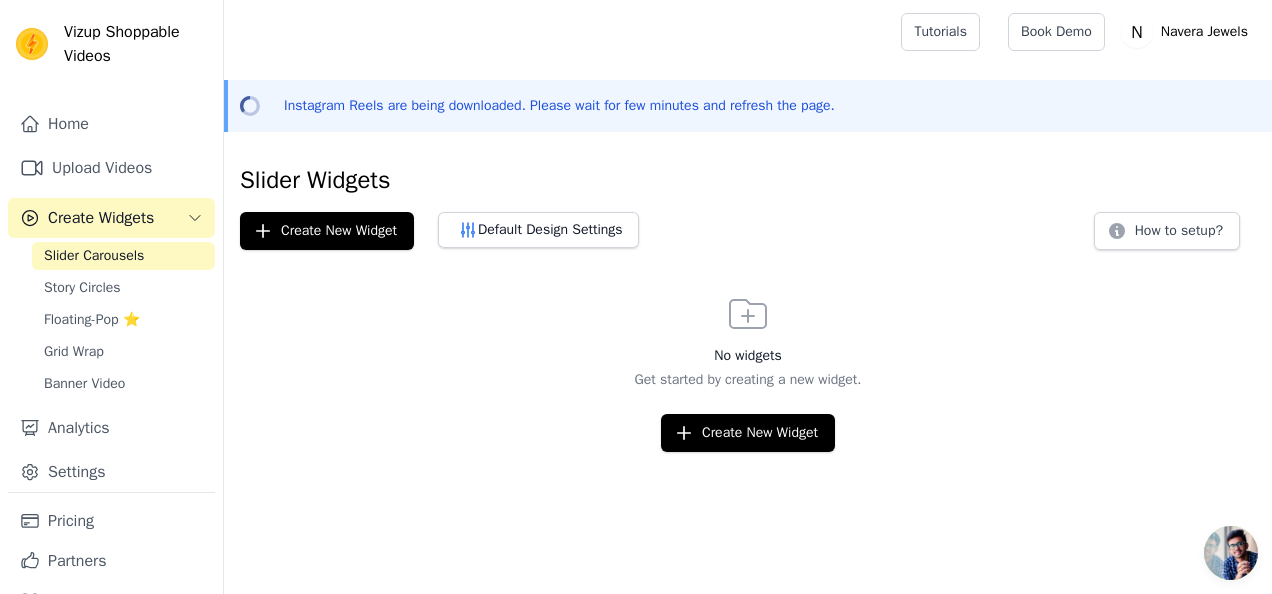click on "Create Widgets" at bounding box center (101, 218) 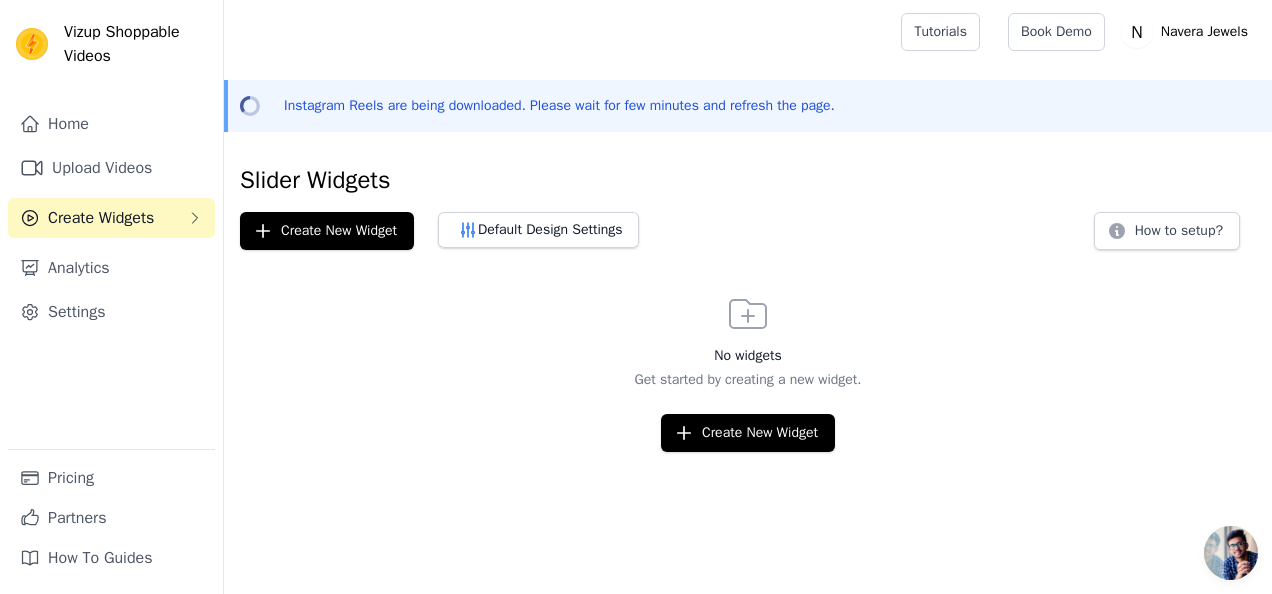 click on "Create Widgets" at bounding box center (101, 218) 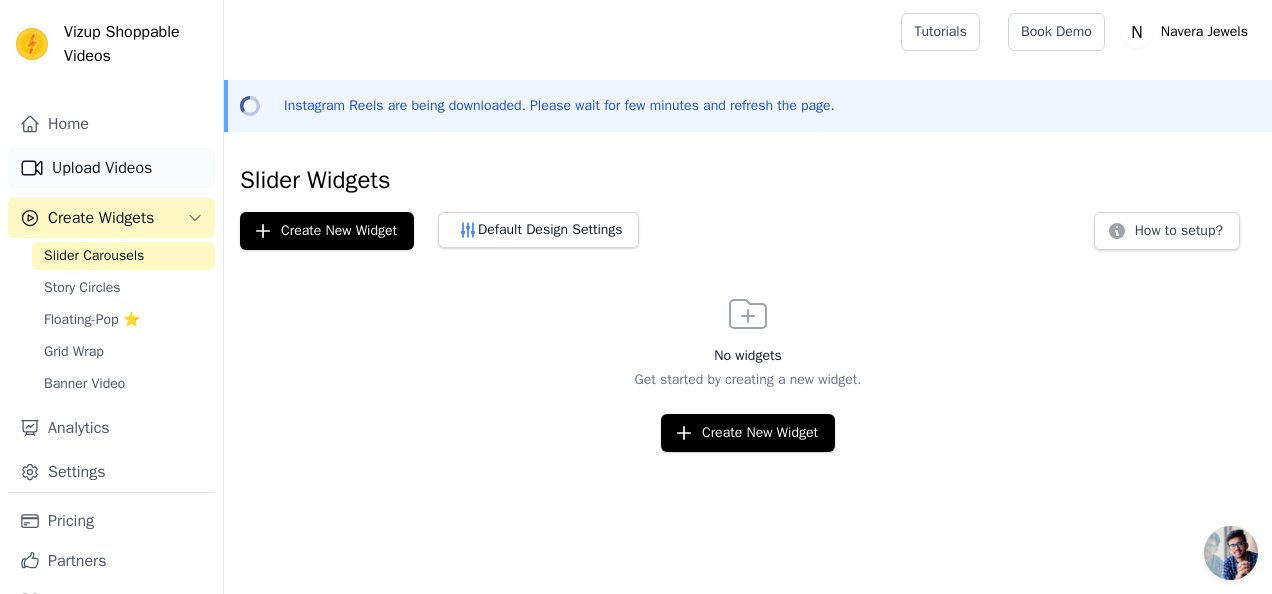 click on "Upload Videos" at bounding box center [111, 168] 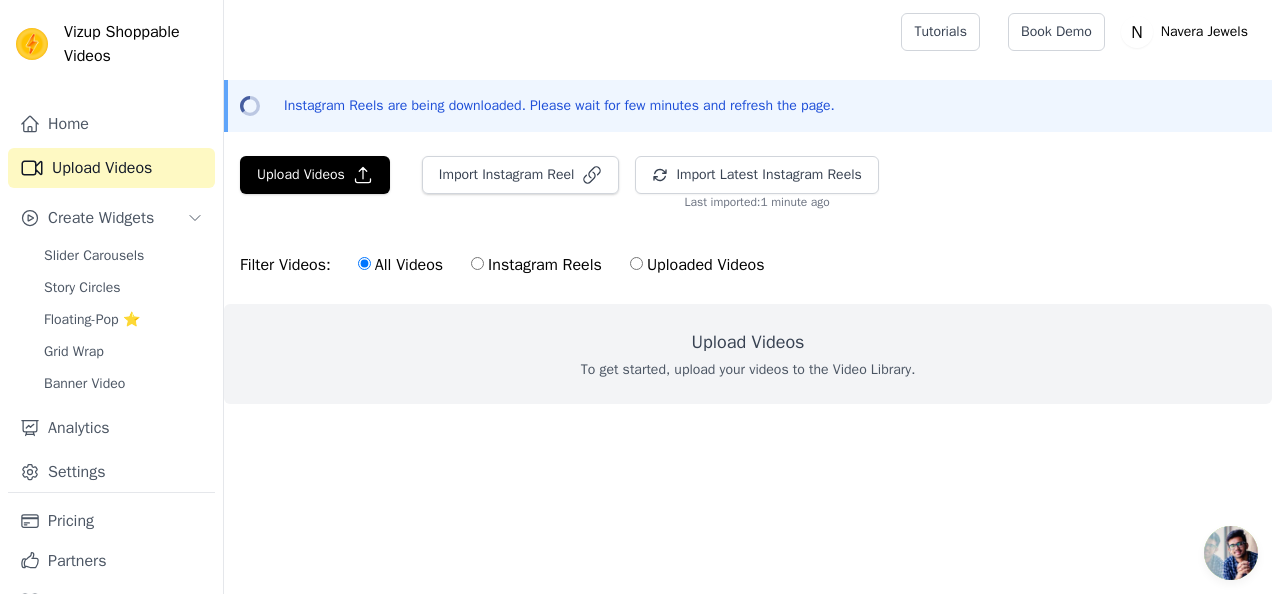 click on "Instagram Reels" at bounding box center (477, 263) 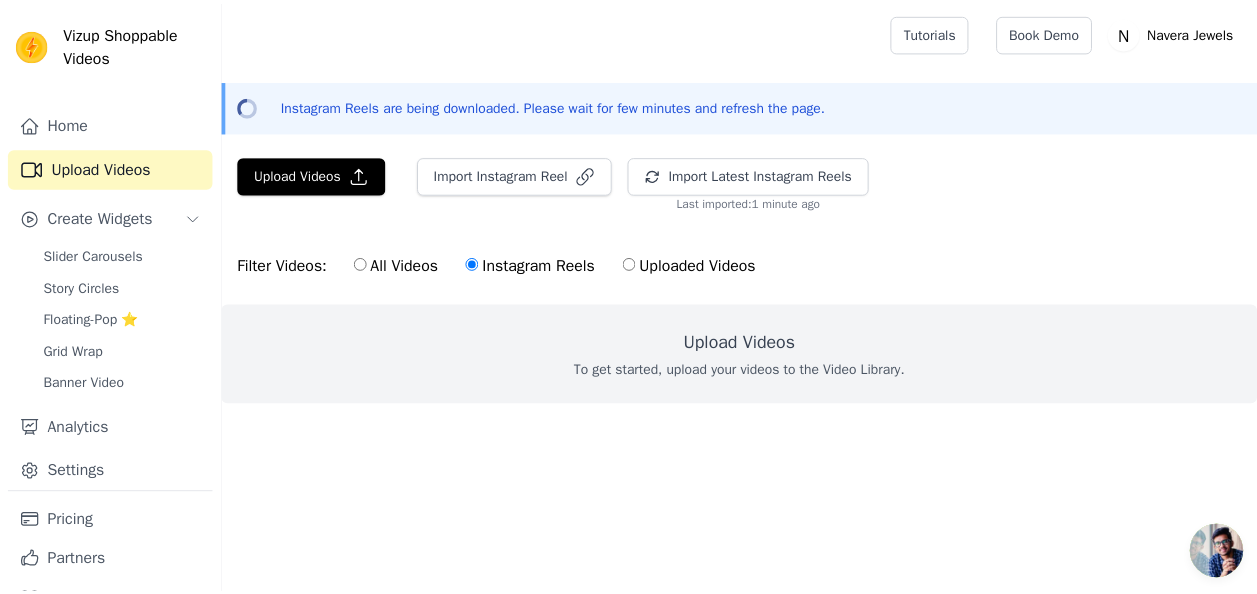scroll, scrollTop: 42, scrollLeft: 0, axis: vertical 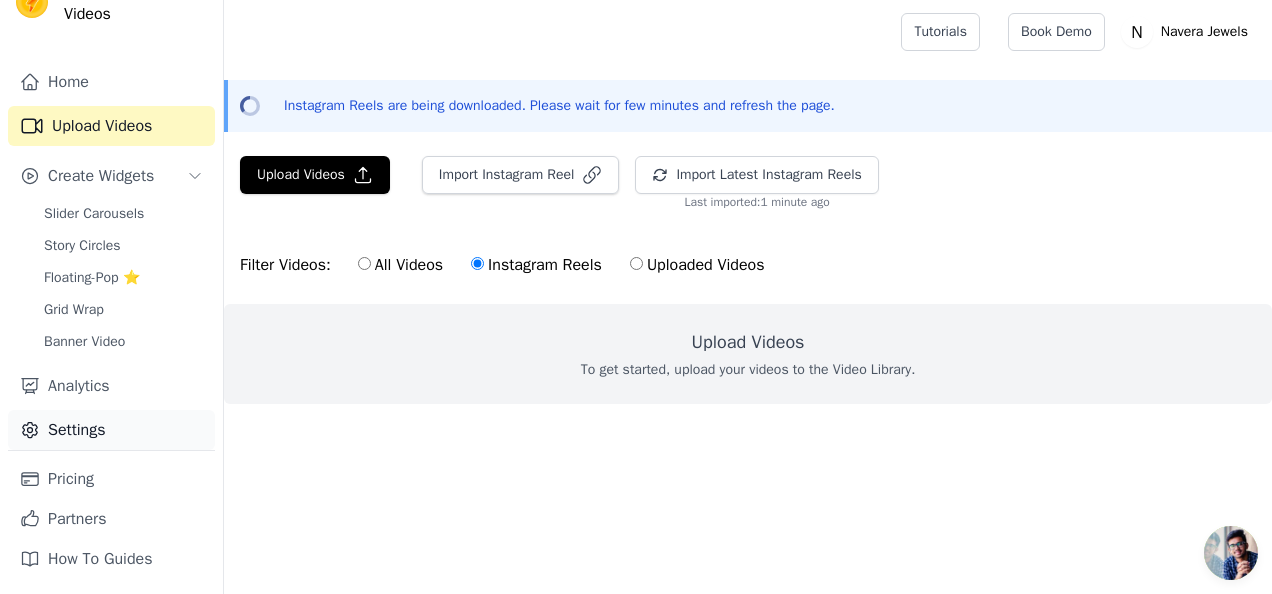 click on "Settings" at bounding box center (111, 430) 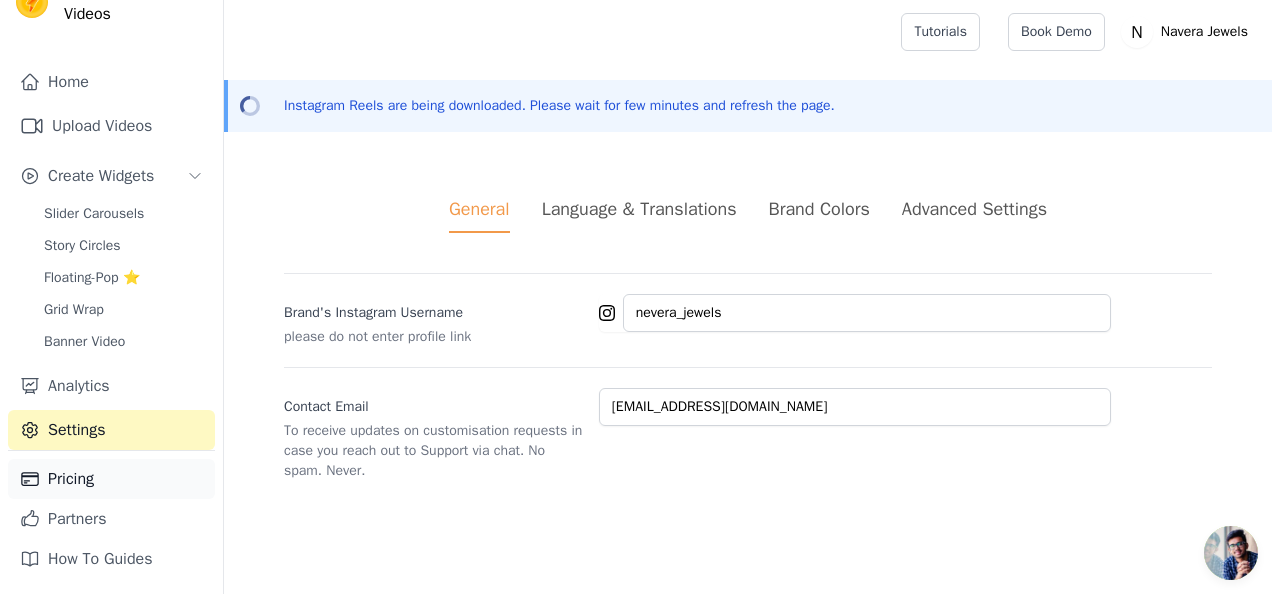 click on "Pricing" at bounding box center (111, 479) 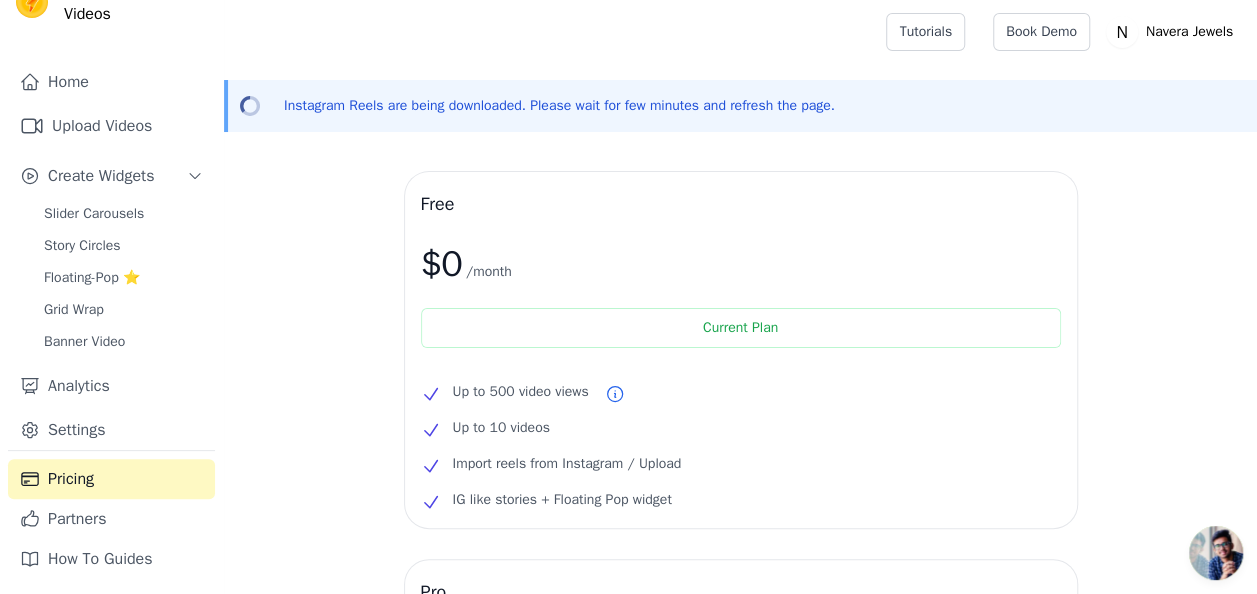 click on "Home
Upload Videos       Create Widgets     Slider Carousels   Story Circles   Floating-Pop ⭐   Grid Wrap   Banner Video
Analytics
Settings" at bounding box center (111, 256) 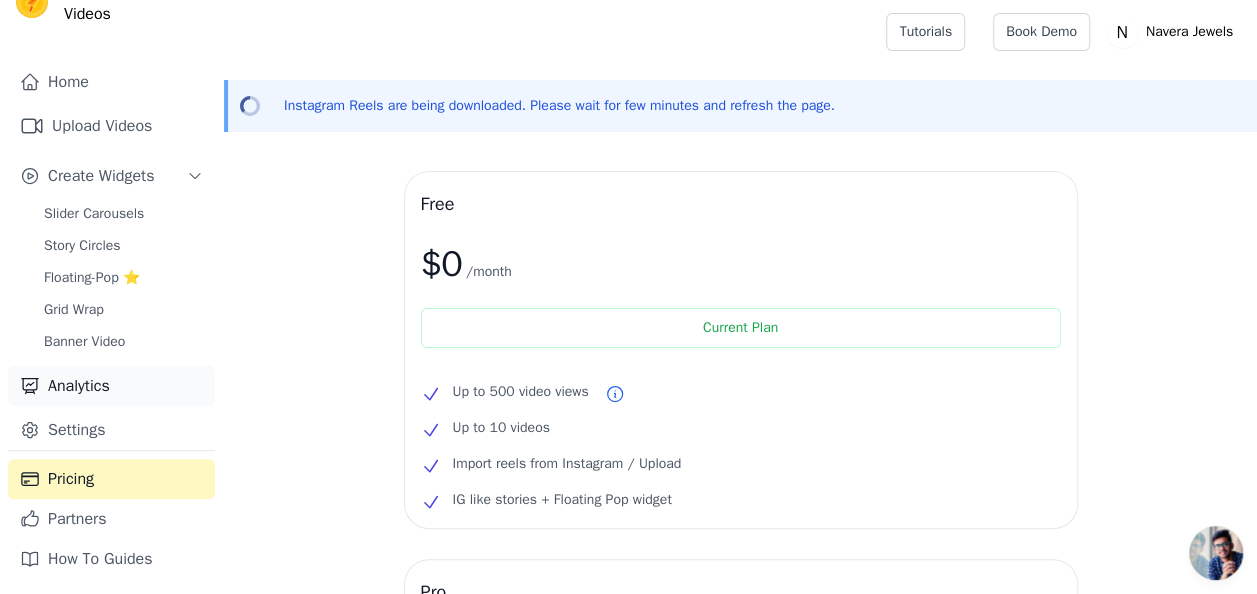 click on "Analytics" at bounding box center [111, 386] 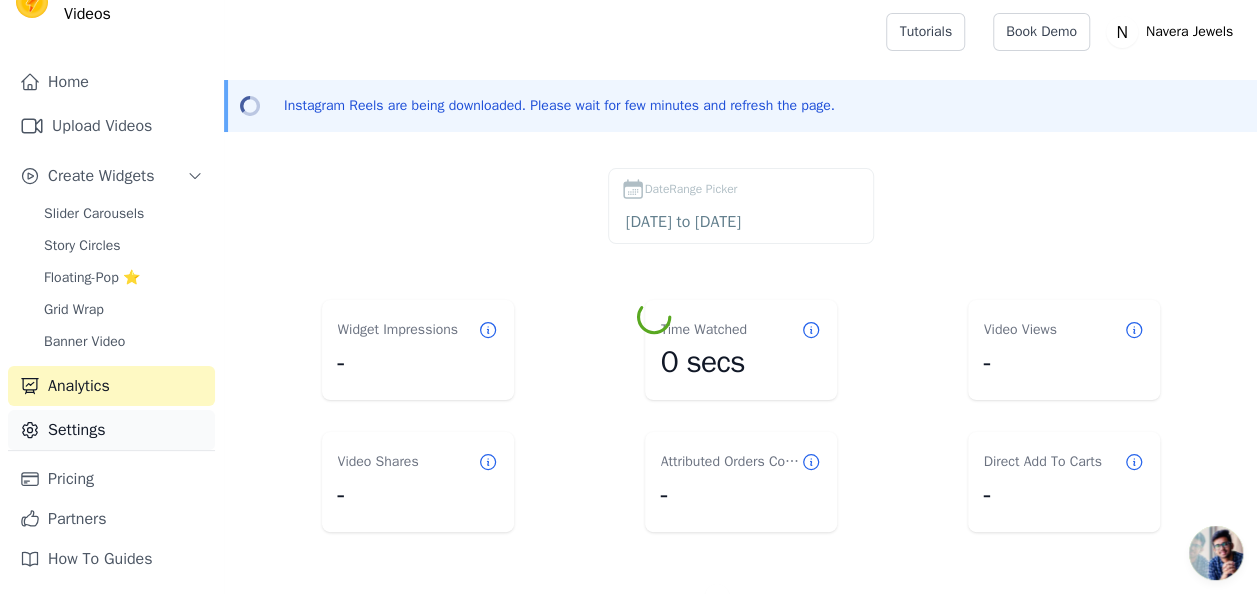 click on "Settings" at bounding box center (111, 430) 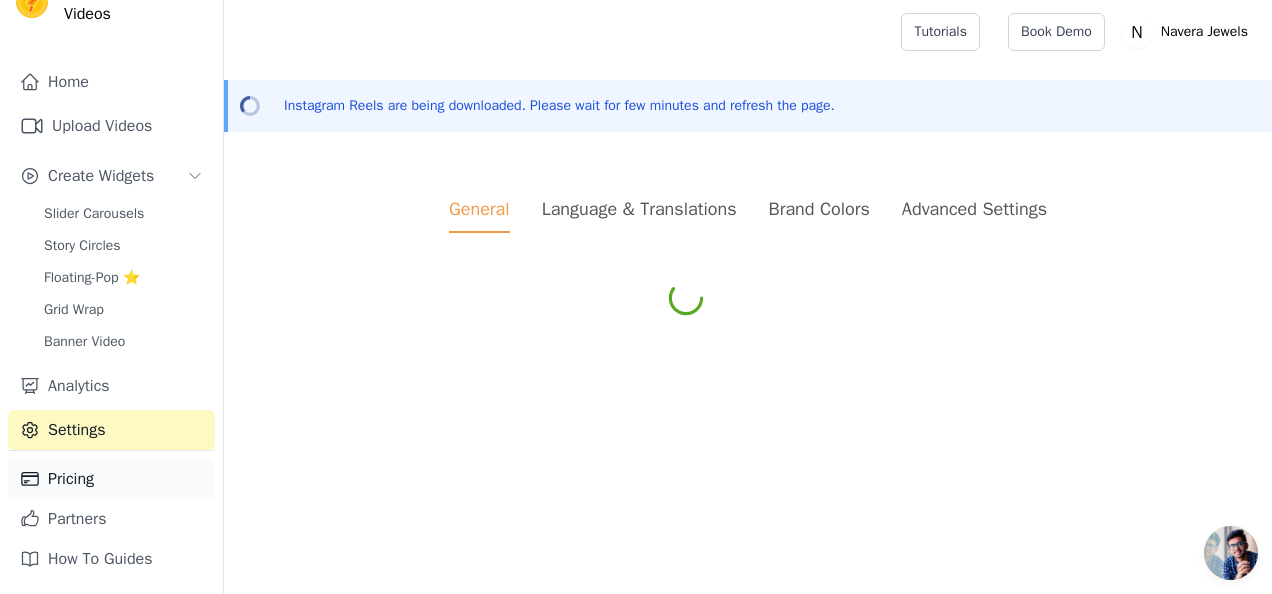 click on "Pricing" at bounding box center (111, 479) 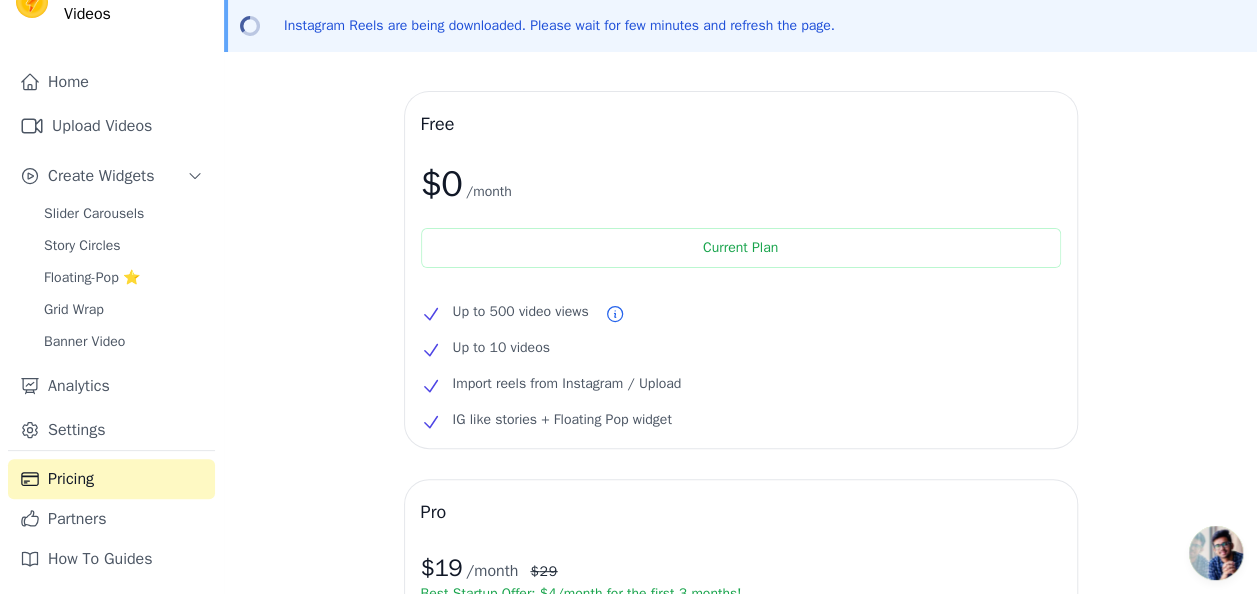 scroll, scrollTop: 66, scrollLeft: 0, axis: vertical 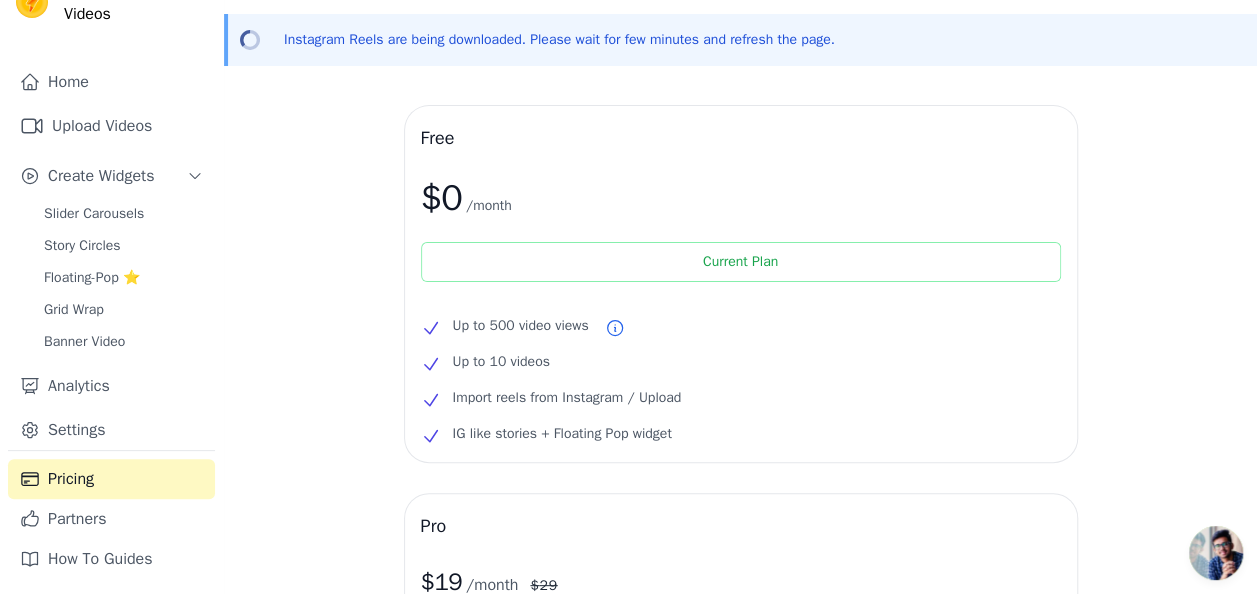 click on "Current Plan" at bounding box center [741, 262] 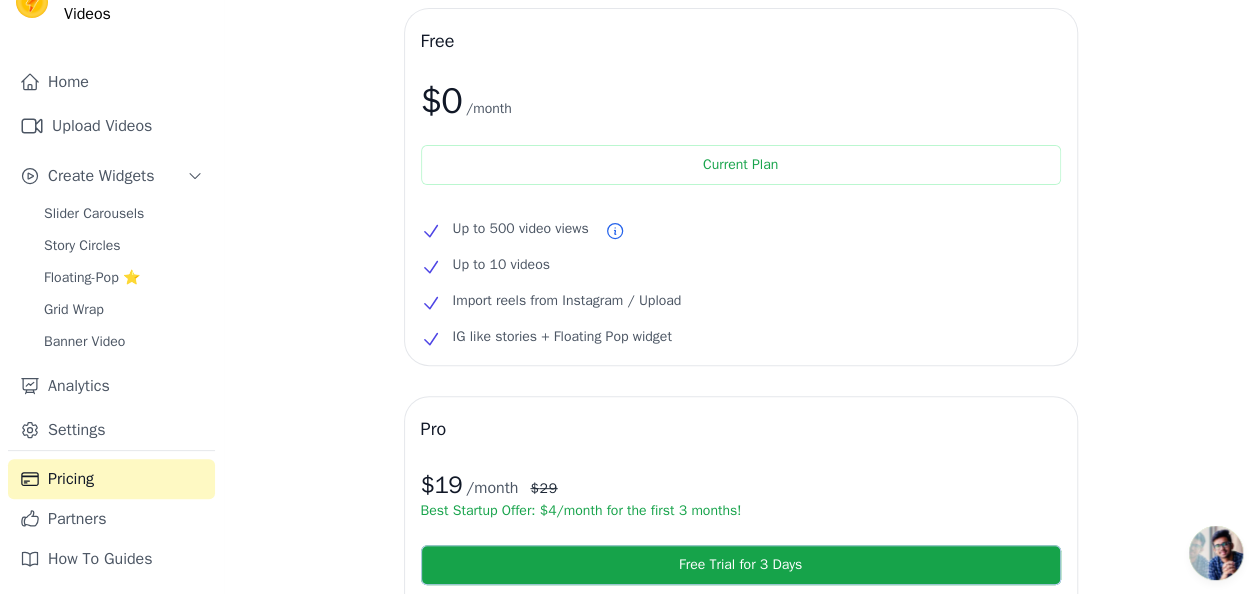 scroll, scrollTop: 166, scrollLeft: 0, axis: vertical 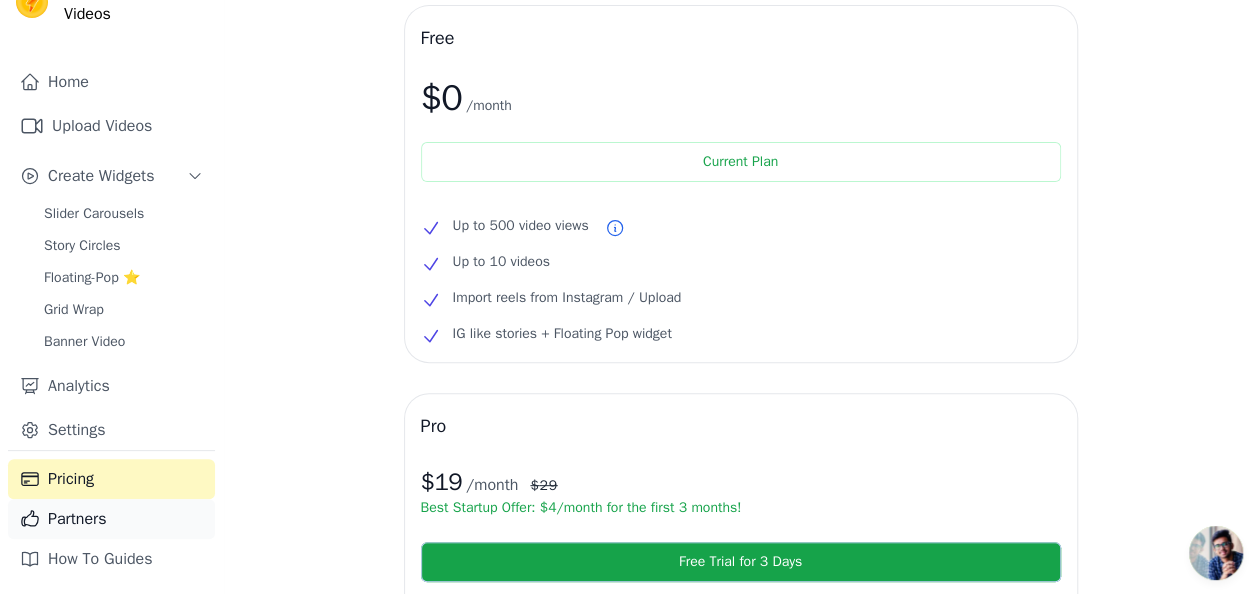 click on "Partners" at bounding box center (111, 519) 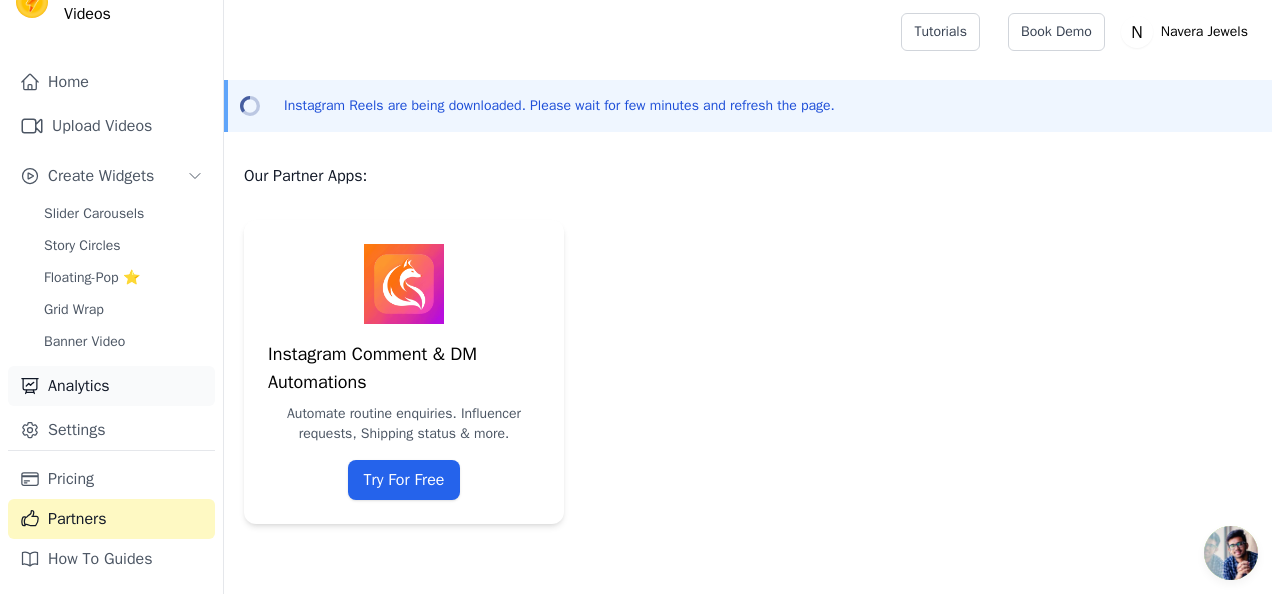 click on "Analytics" at bounding box center (111, 386) 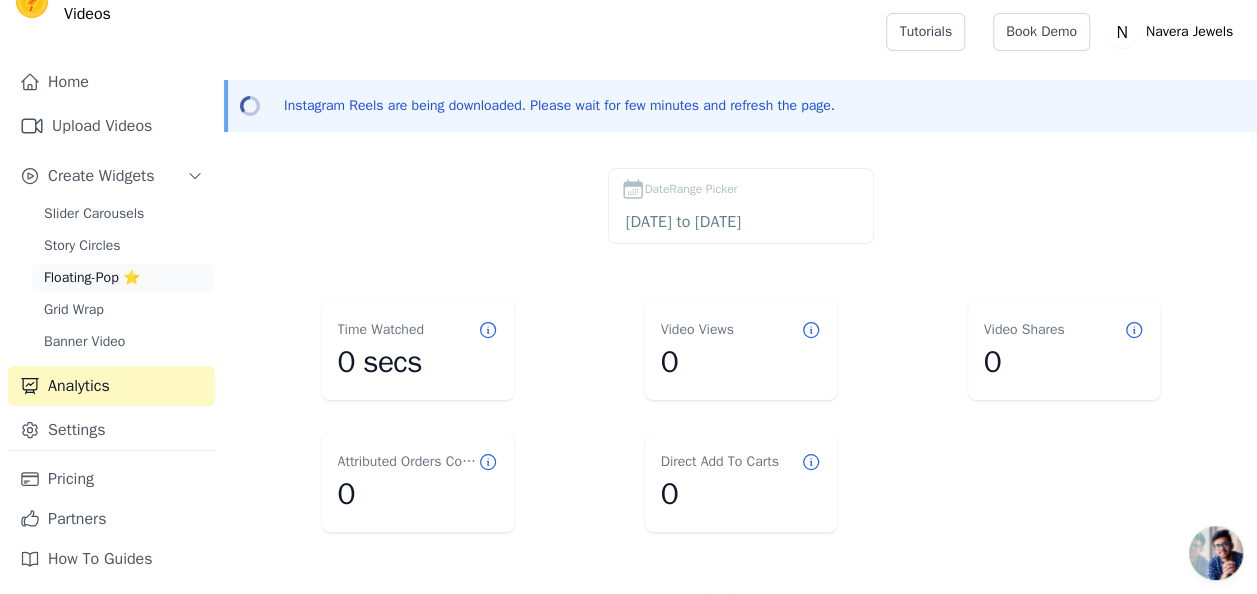 click on "Floating-Pop ⭐" at bounding box center (92, 278) 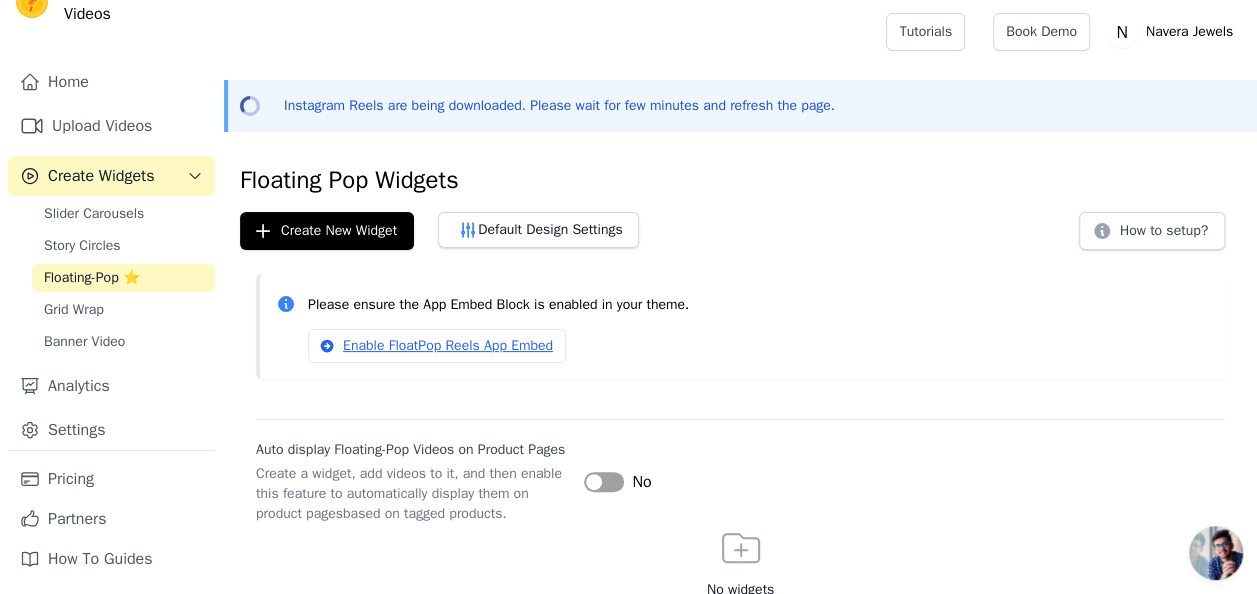click on "Slider Carousels   Story Circles   Floating-Pop ⭐   Grid Wrap   Banner Video" at bounding box center [123, 278] 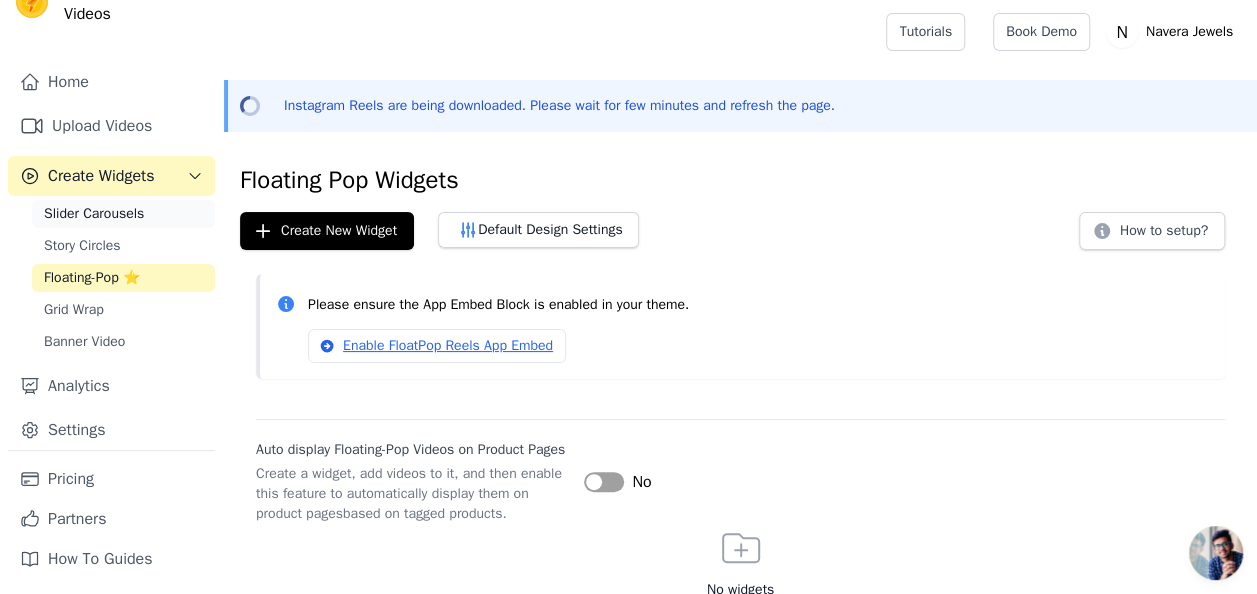click on "Slider Carousels" at bounding box center (94, 214) 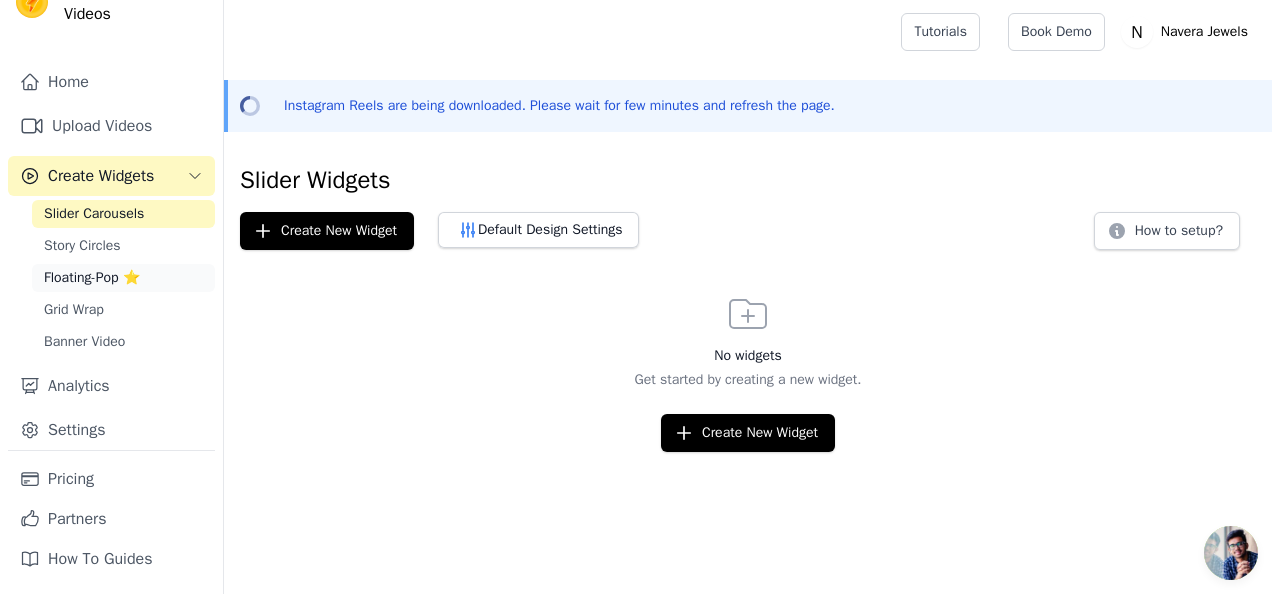 click on "Floating-Pop ⭐" at bounding box center (92, 278) 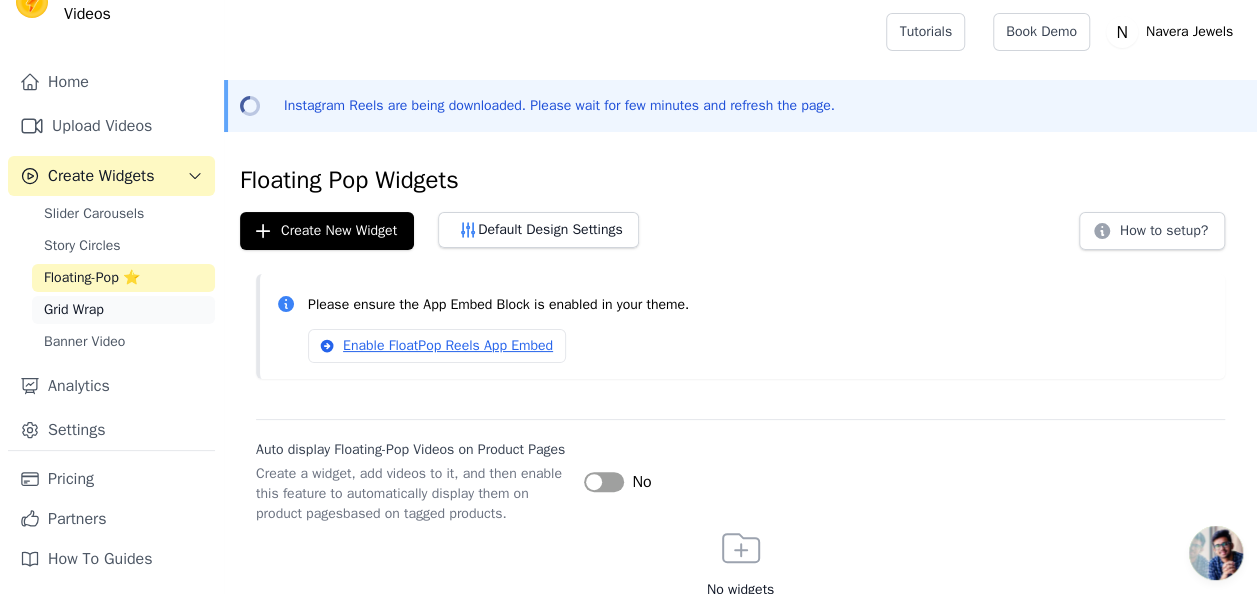 click on "Grid Wrap" at bounding box center [123, 310] 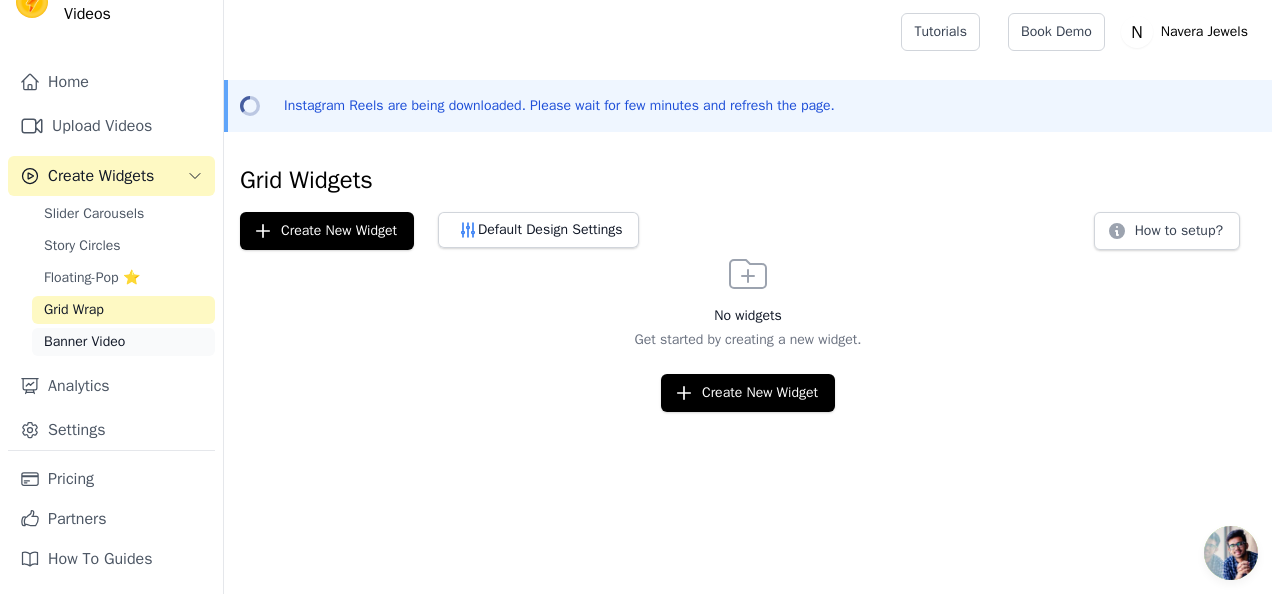 click on "Banner Video" at bounding box center [123, 342] 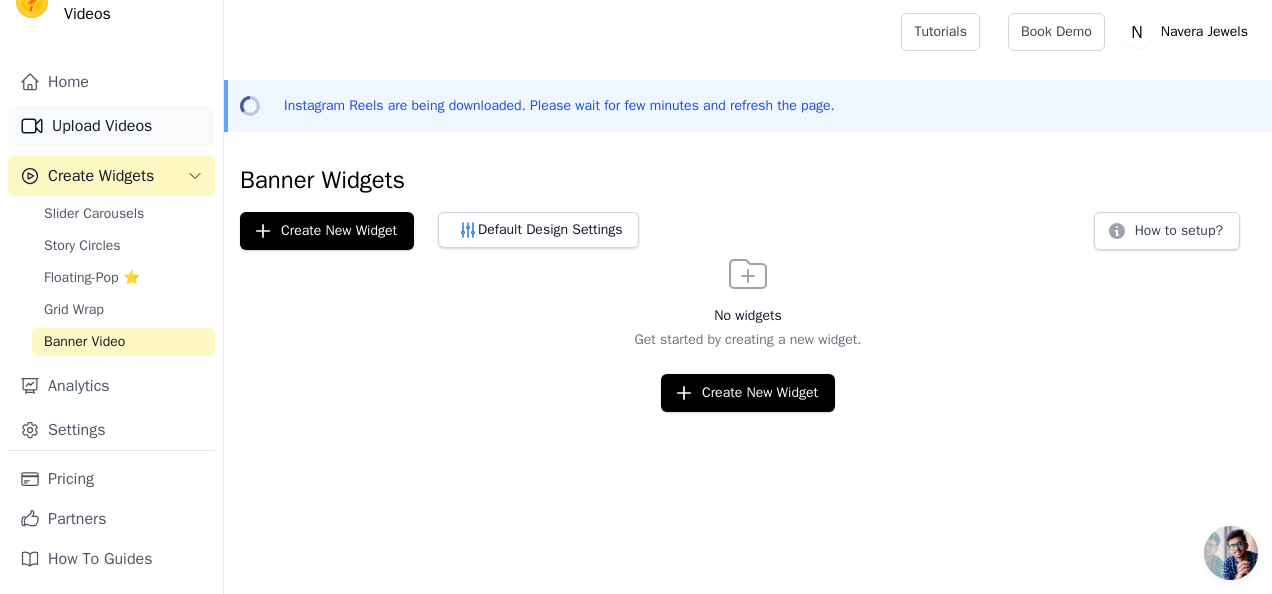 click on "Upload Videos" at bounding box center [111, 126] 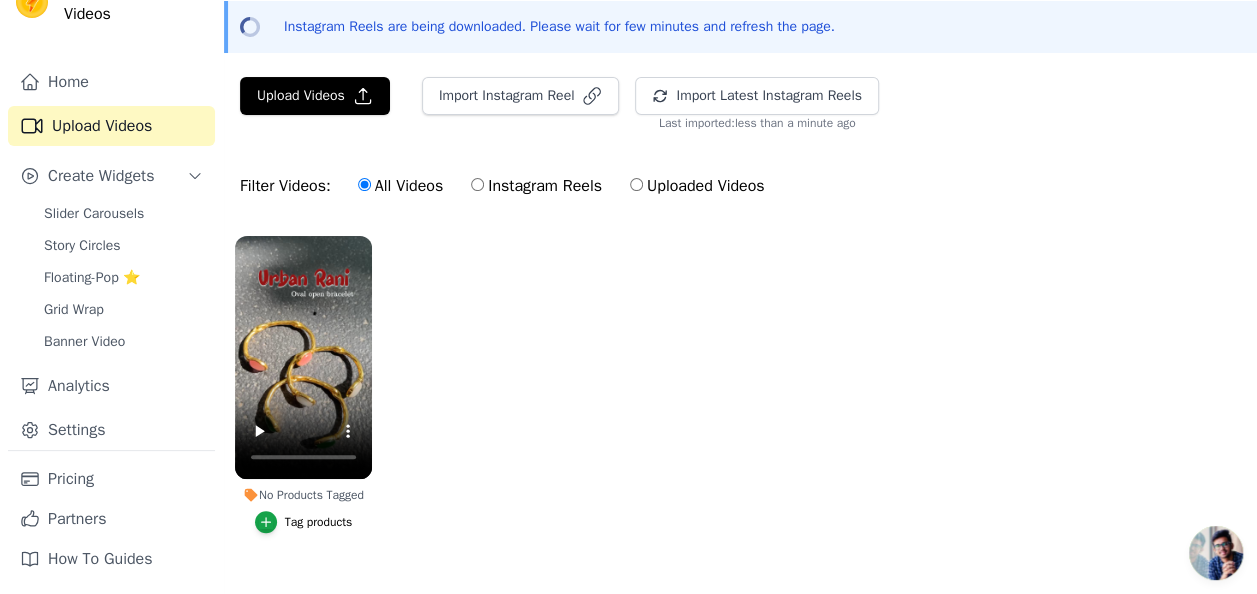 scroll, scrollTop: 126, scrollLeft: 0, axis: vertical 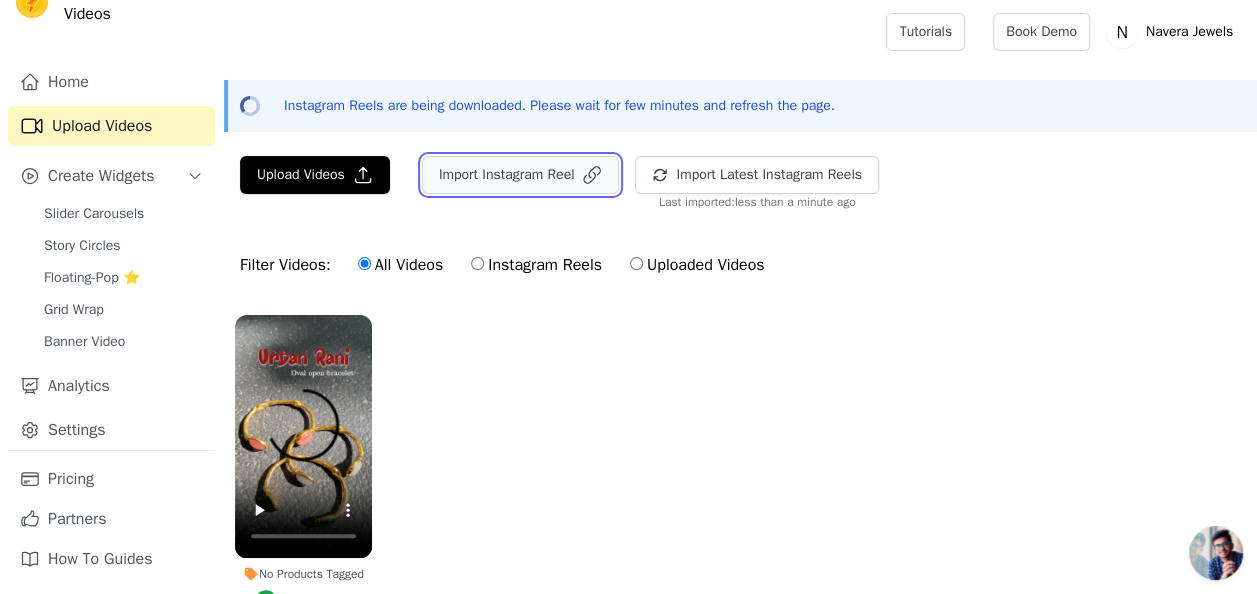 click on "Import Instagram Reel" at bounding box center [521, 175] 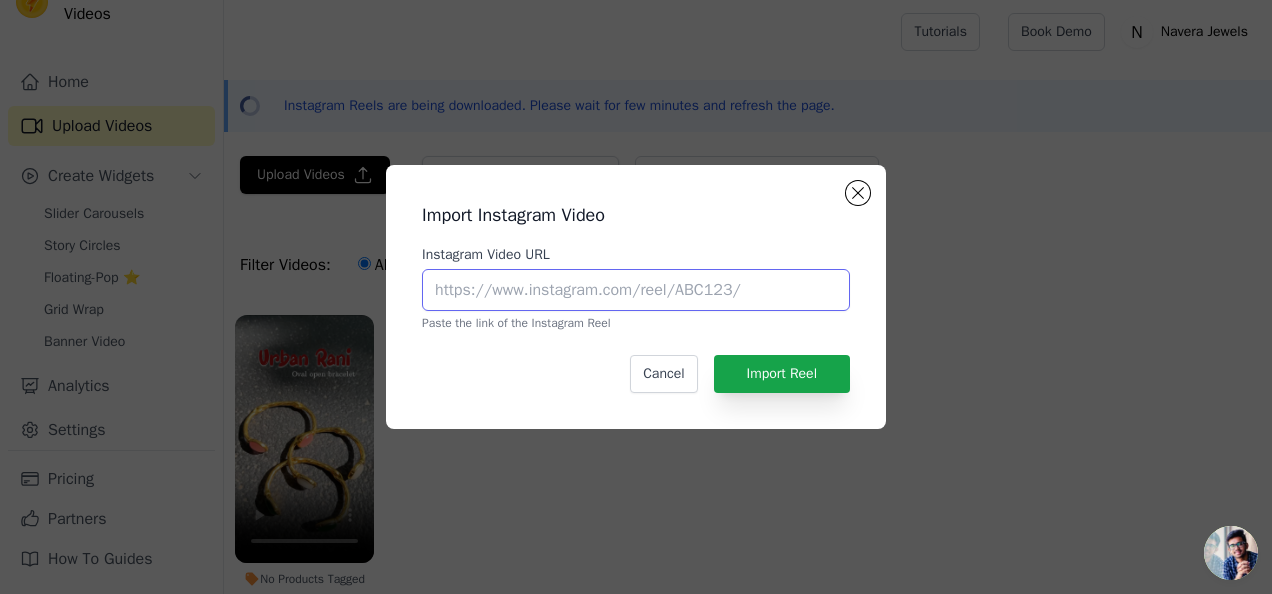 click on "Instagram Video URL" at bounding box center (636, 290) 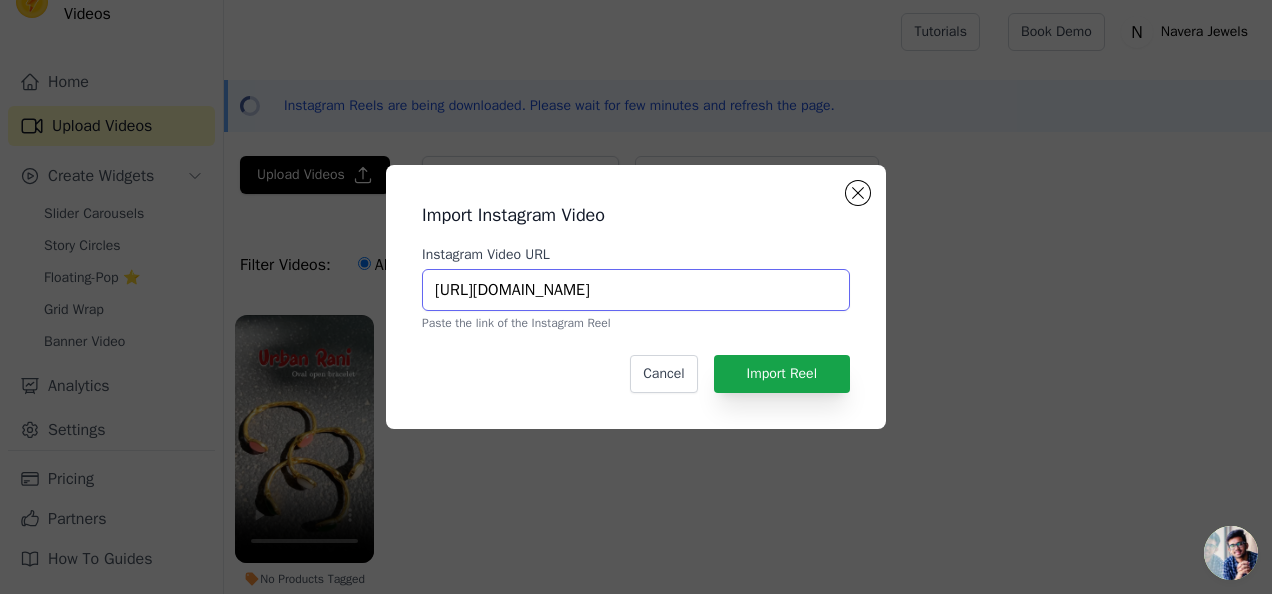 scroll, scrollTop: 0, scrollLeft: 101, axis: horizontal 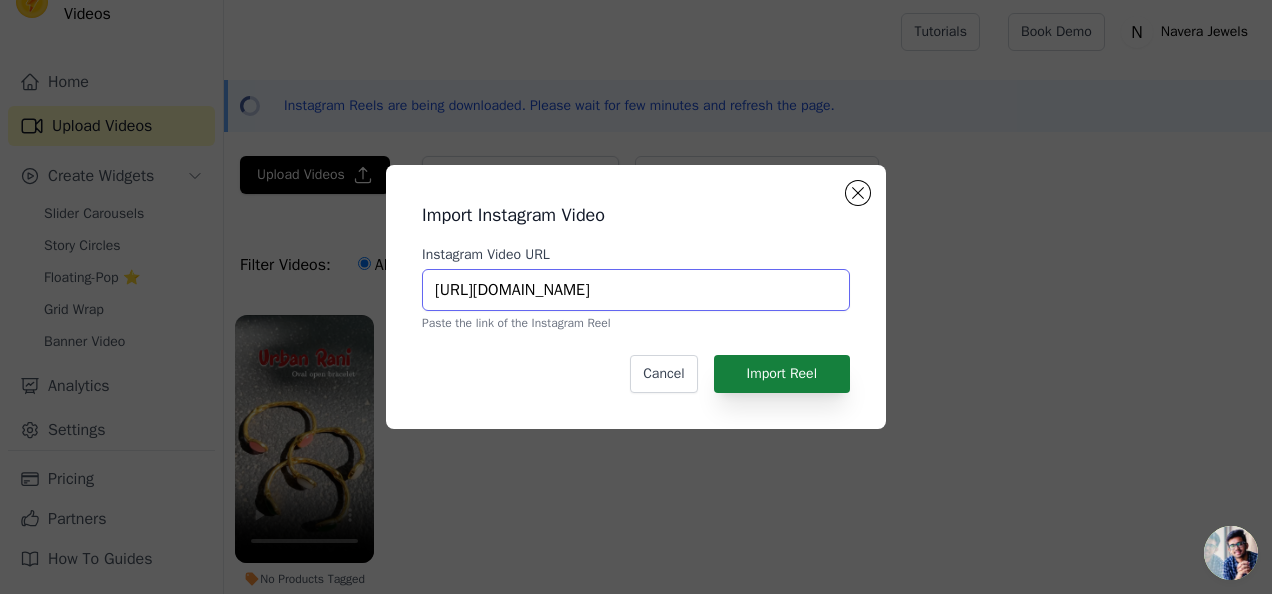 type on "https://www.instagram.com/p/DC07jSRRcAo/?igsh=aTY3dHNvZjVjcDZh" 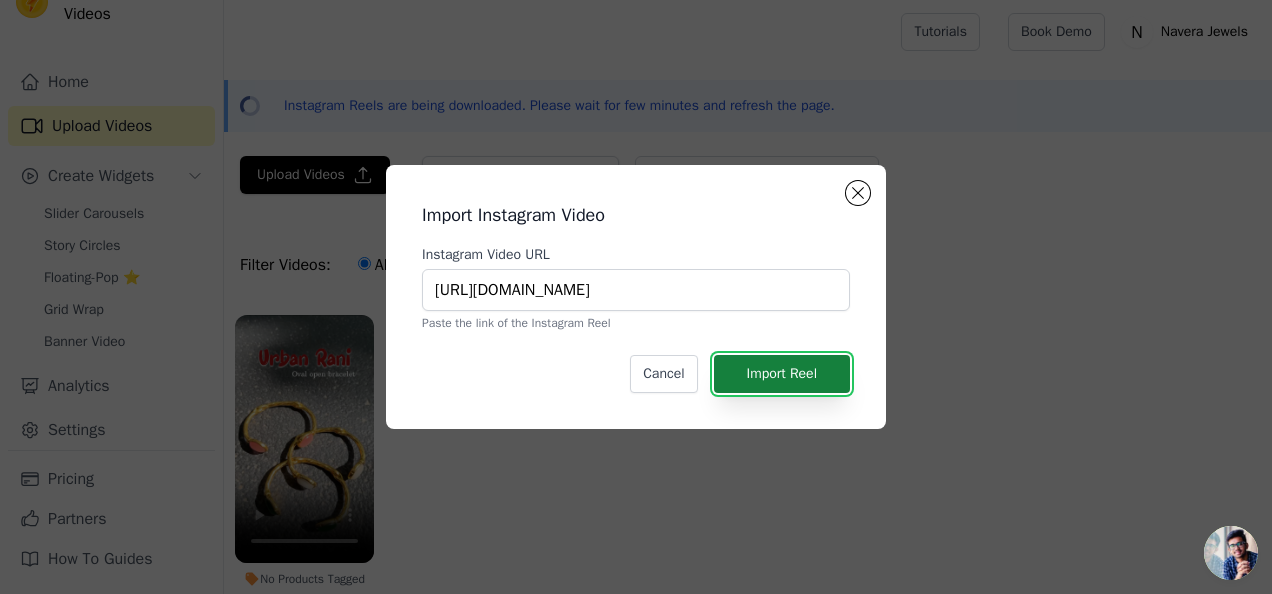 click on "Import Reel" at bounding box center (782, 374) 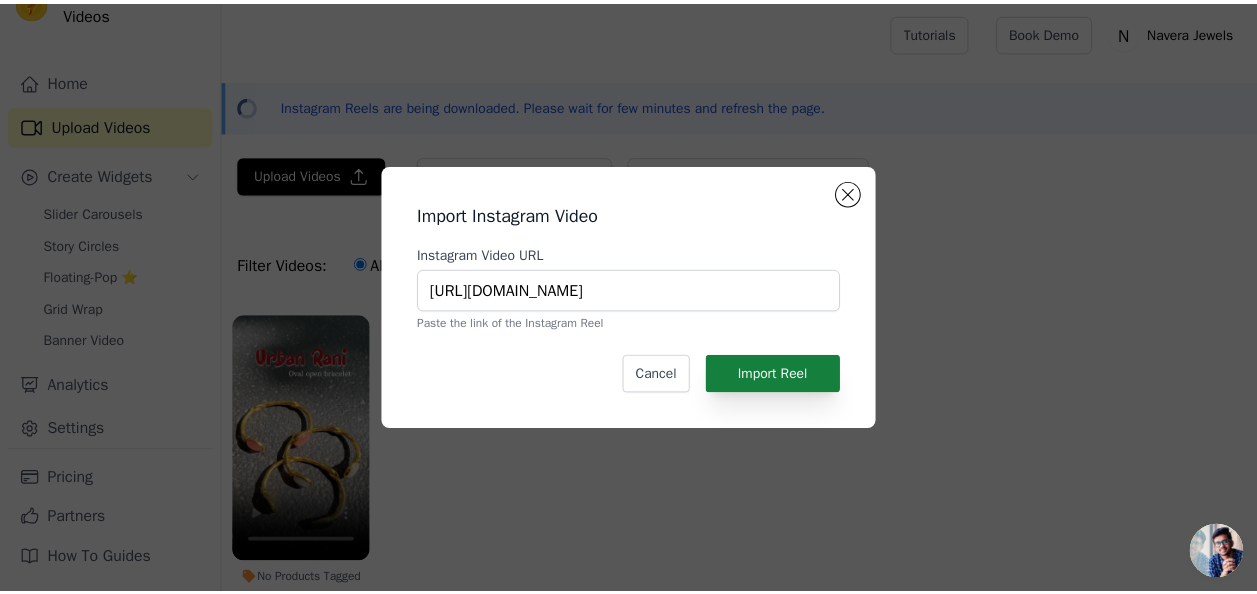scroll, scrollTop: 0, scrollLeft: 0, axis: both 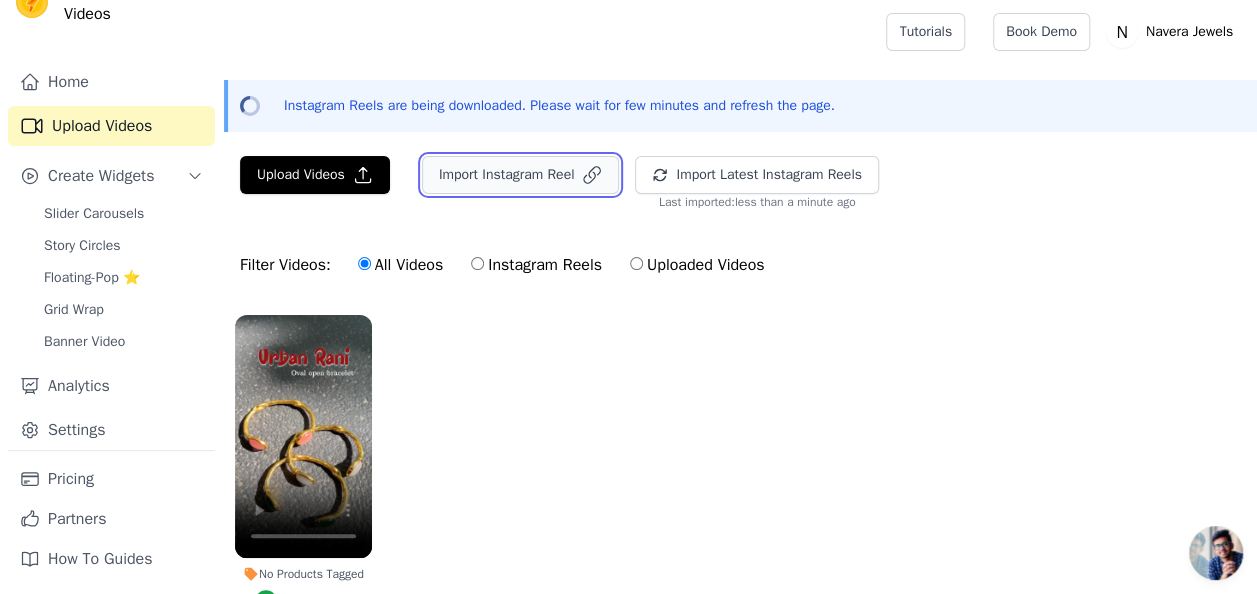 click on "Import Instagram Reel" at bounding box center [521, 175] 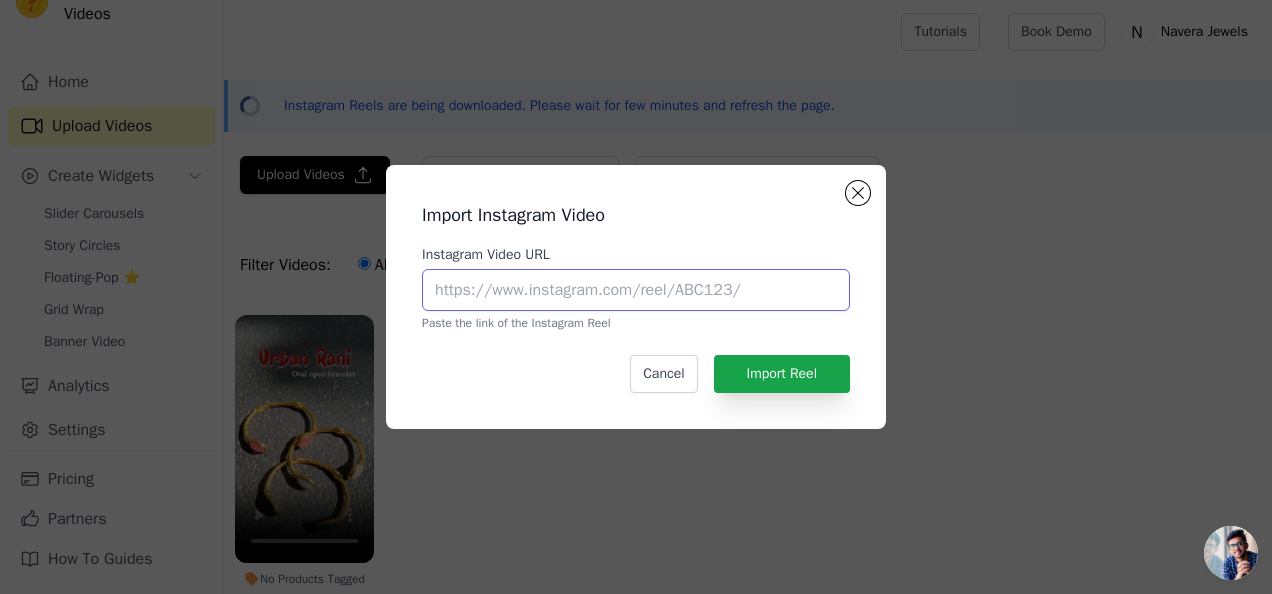 click on "Instagram Video URL" at bounding box center (636, 290) 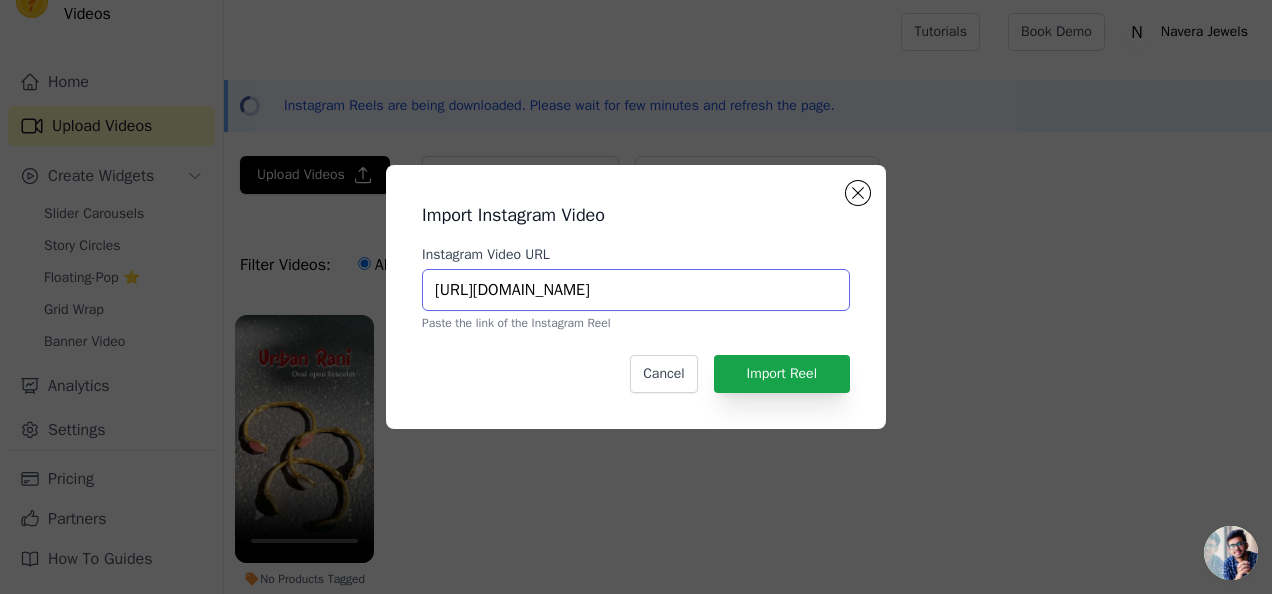 scroll, scrollTop: 0, scrollLeft: 143, axis: horizontal 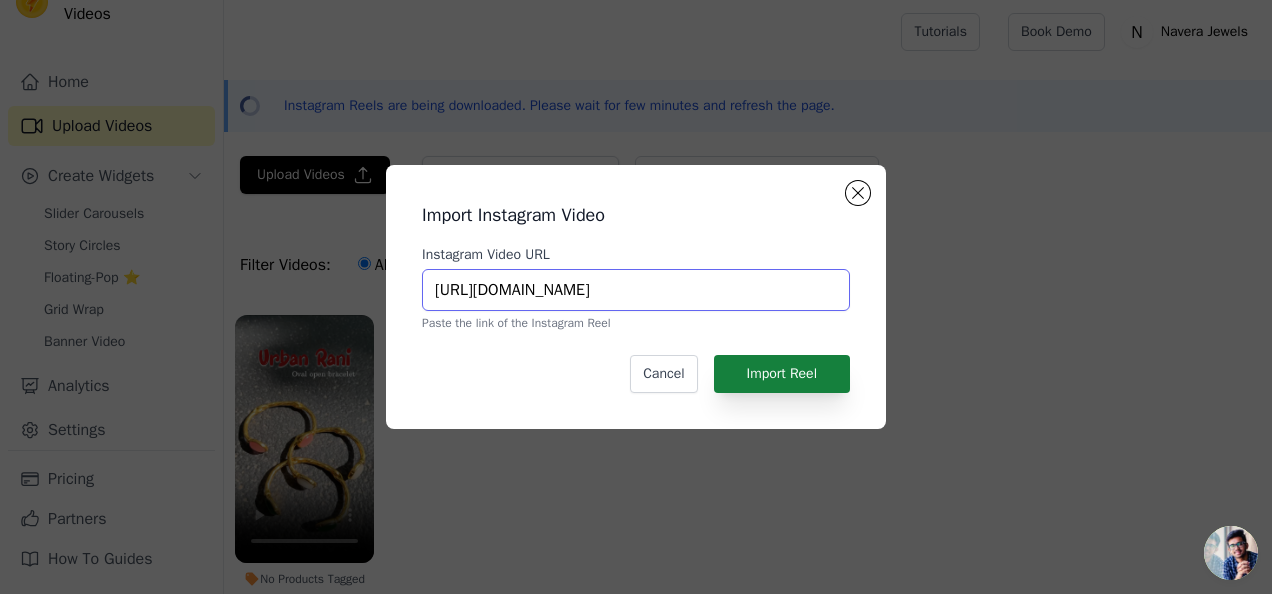 type on "https://www.instagram.com/reel/DF-WPG6Tp1W/?igsh=NndmY2kydmF4NTJ1" 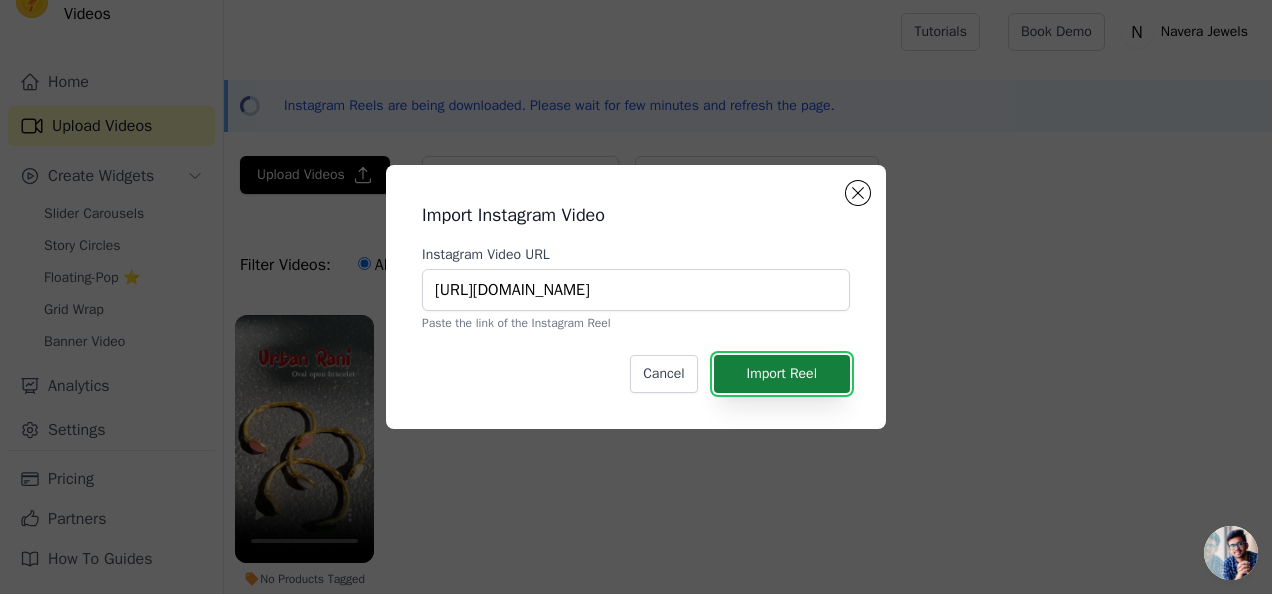 click on "Import Reel" at bounding box center [782, 374] 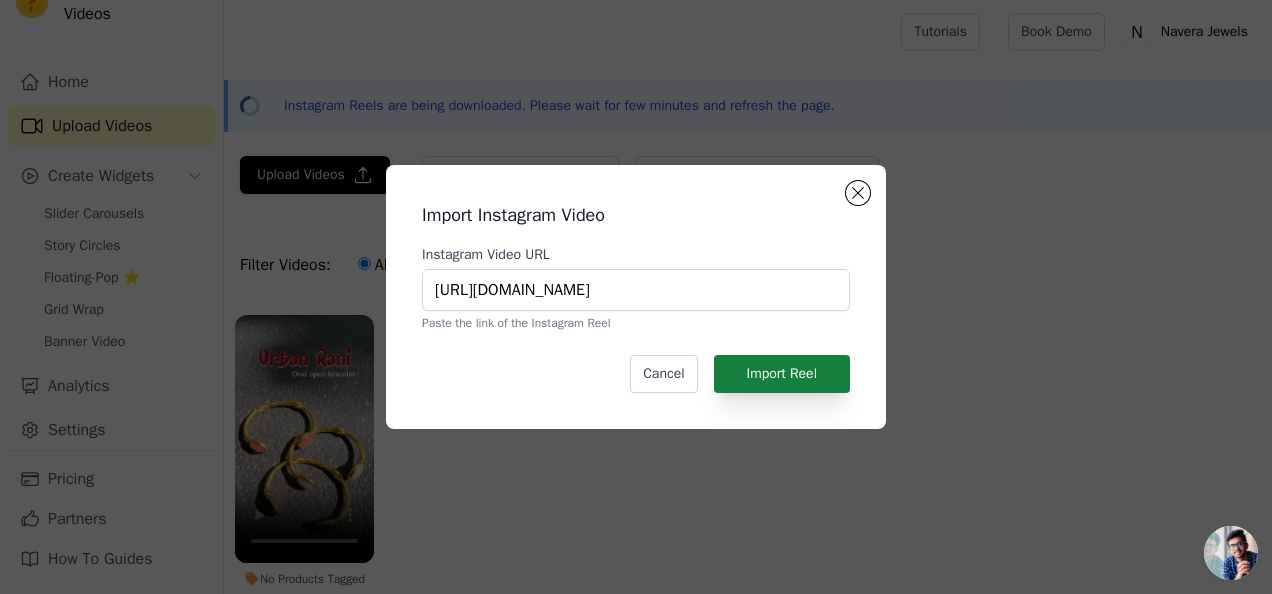scroll, scrollTop: 0, scrollLeft: 0, axis: both 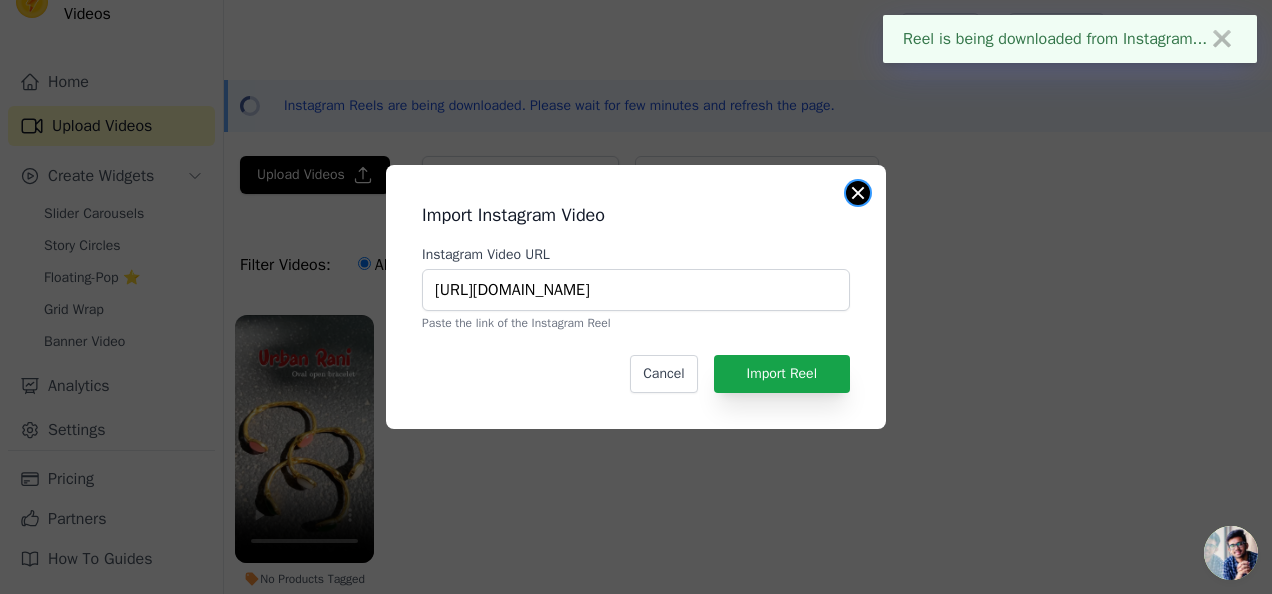 click at bounding box center (858, 193) 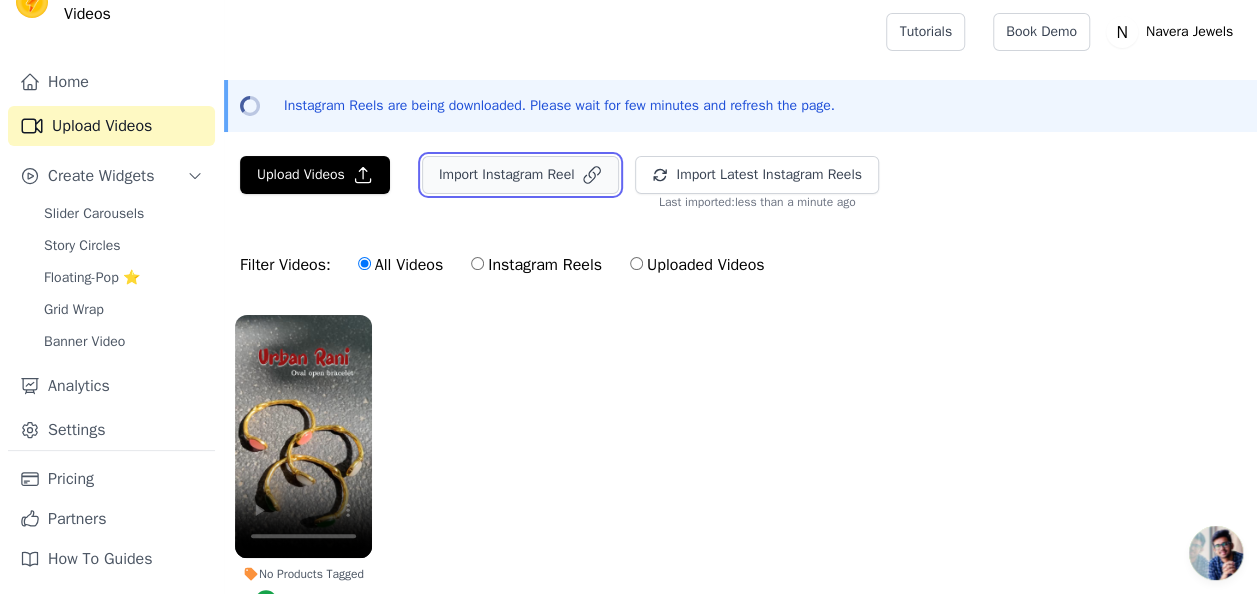click on "Import Instagram Reel" at bounding box center (521, 175) 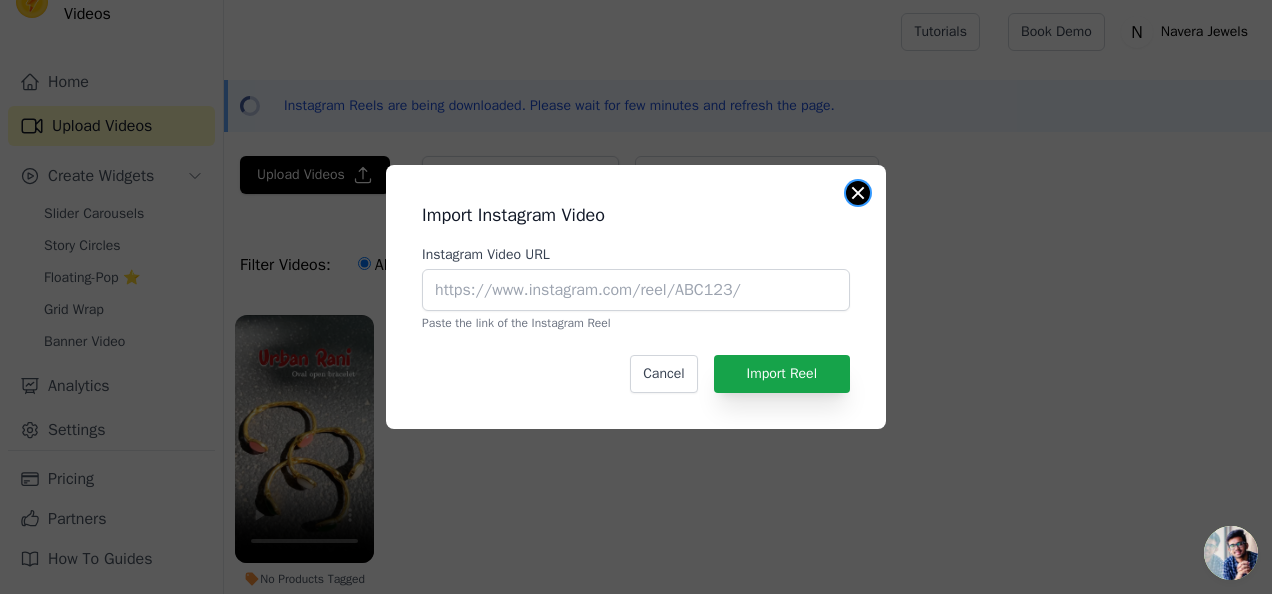 click at bounding box center (858, 193) 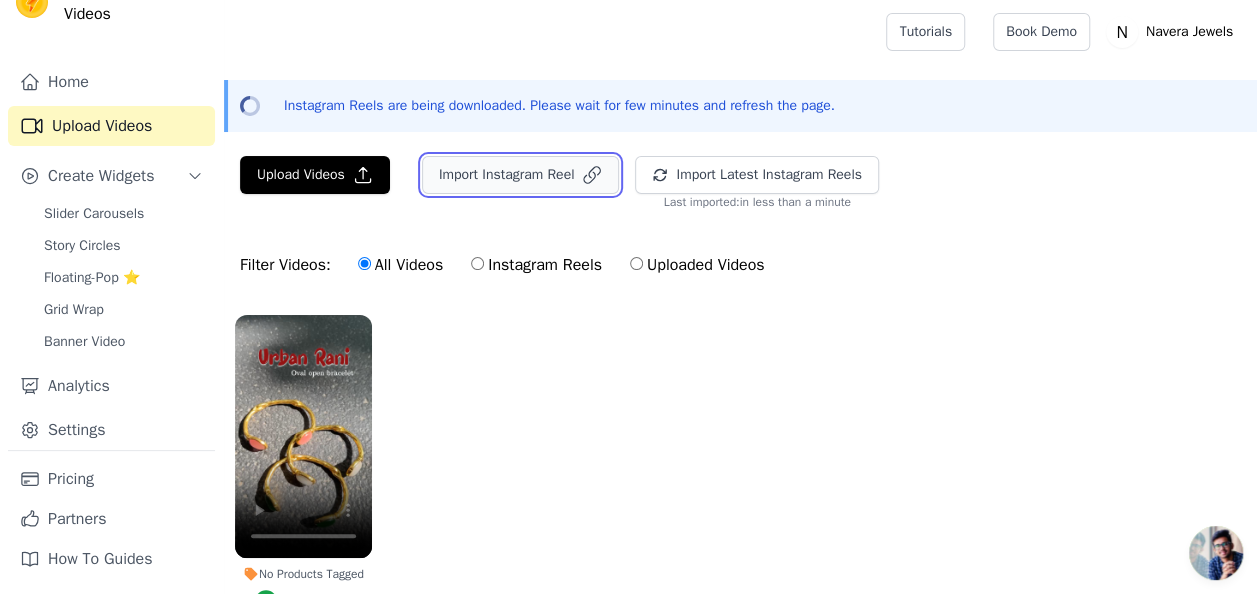 click on "Import Instagram Reel" at bounding box center (521, 175) 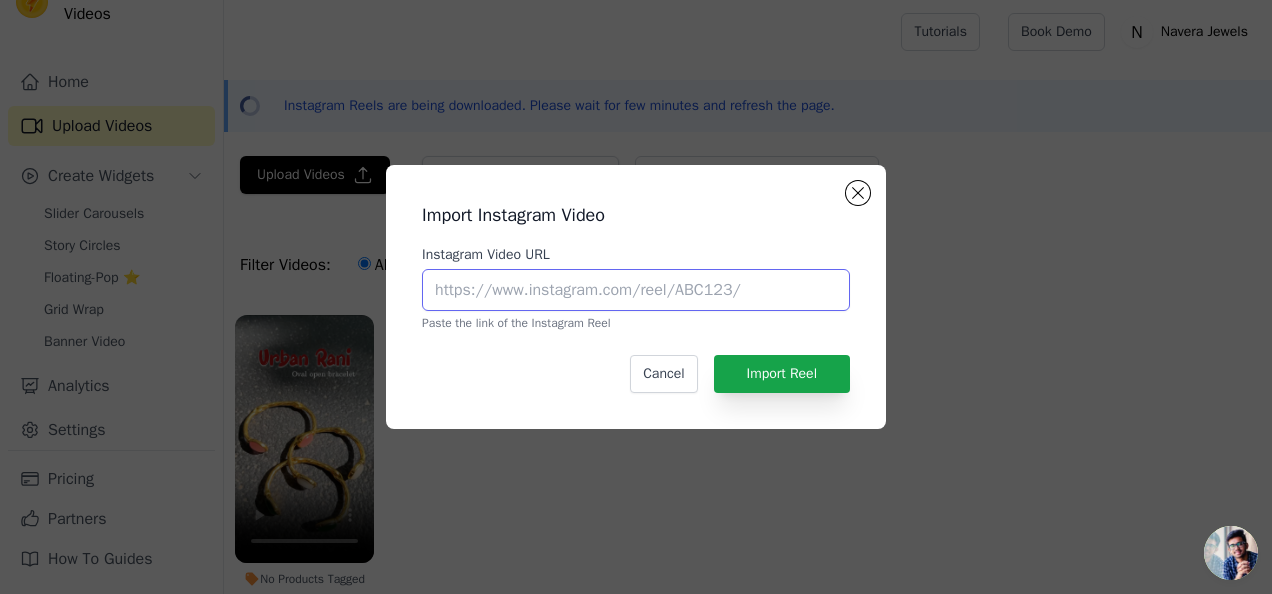 click on "Instagram Video URL" at bounding box center (636, 290) 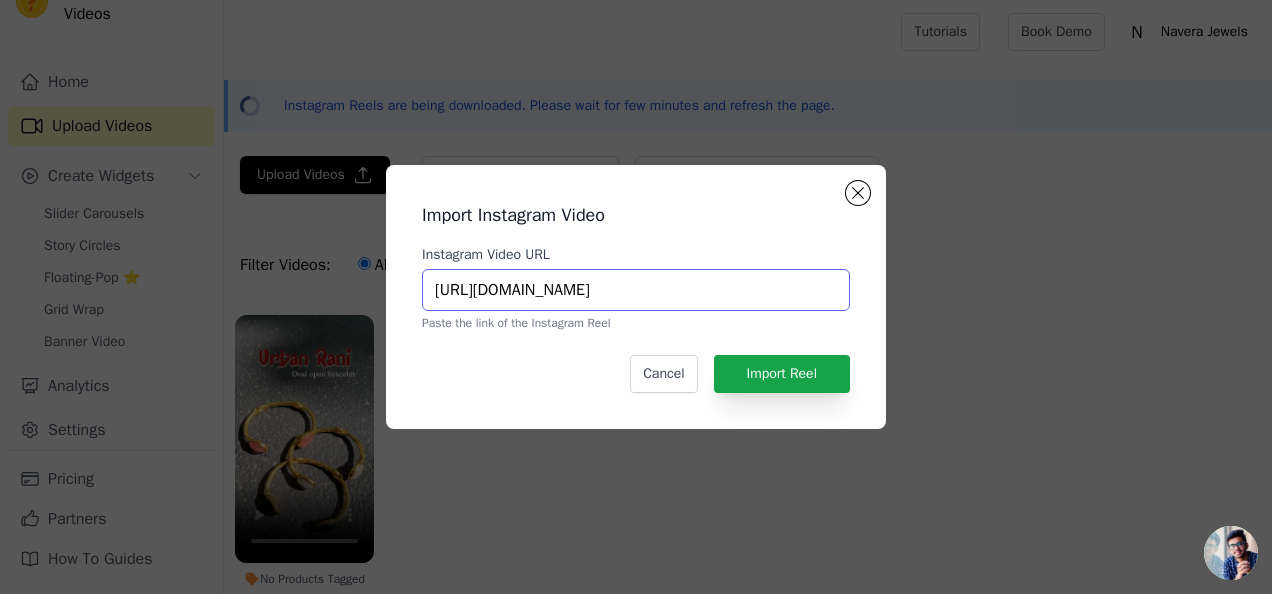 scroll, scrollTop: 0, scrollLeft: 138, axis: horizontal 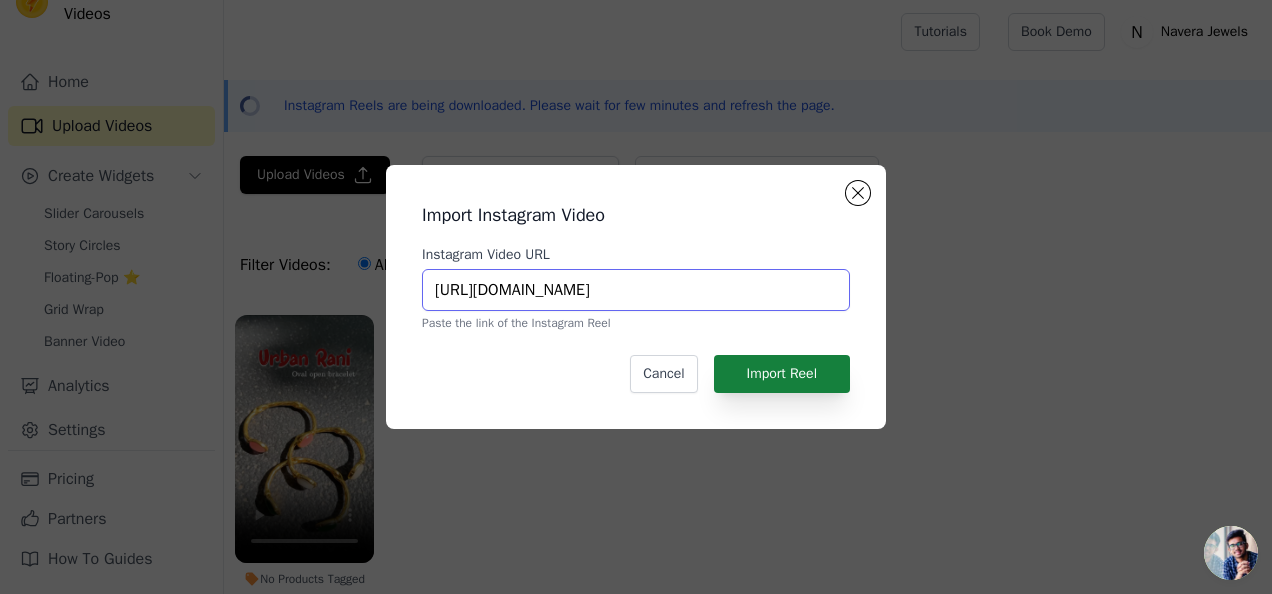type on "https://www.instagram.com/reel/DGN_PwXzCIN/?igsh=NWxpaGxtbmpodTc4" 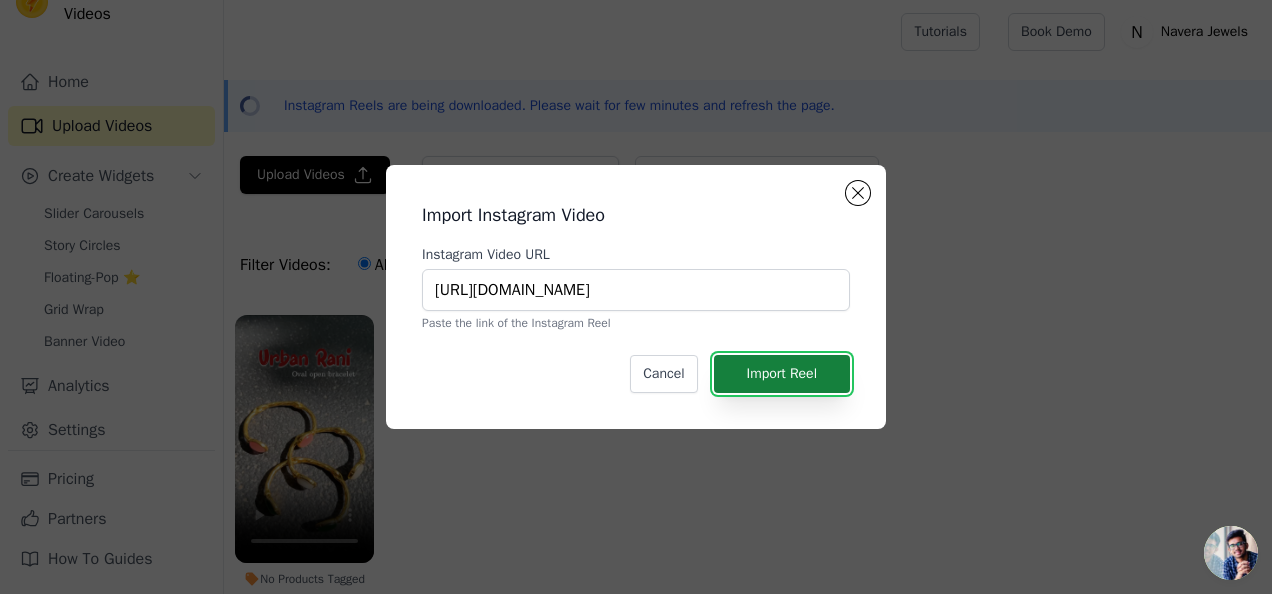 click on "Import Reel" at bounding box center (782, 374) 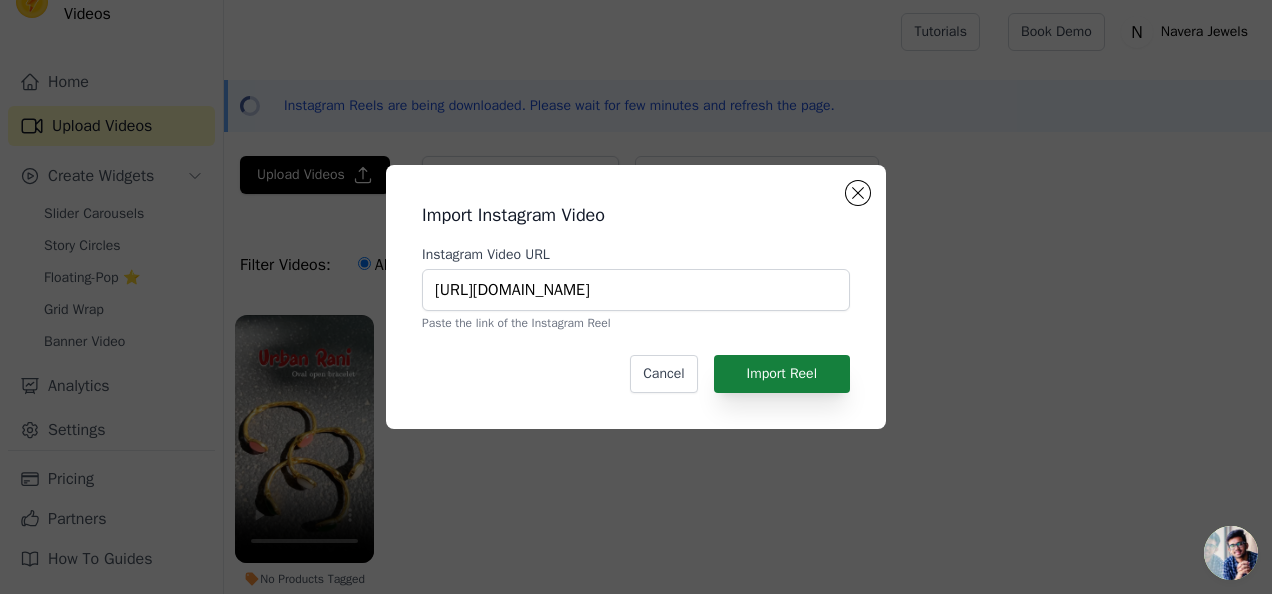 scroll, scrollTop: 0, scrollLeft: 0, axis: both 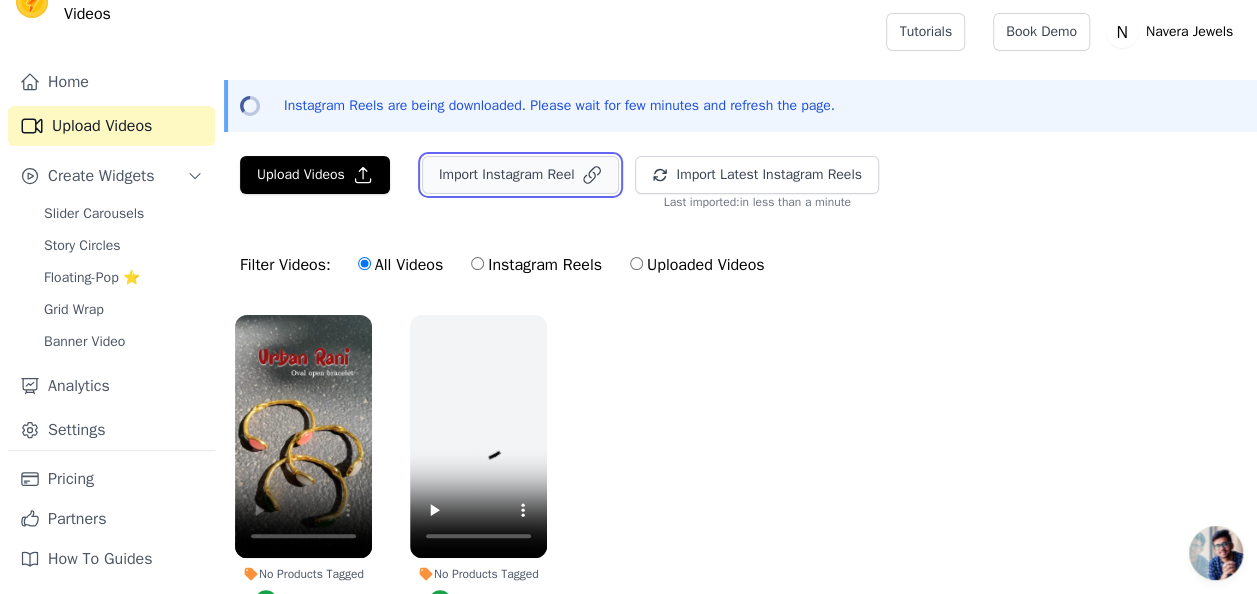 click on "Import Instagram Reel" at bounding box center [521, 175] 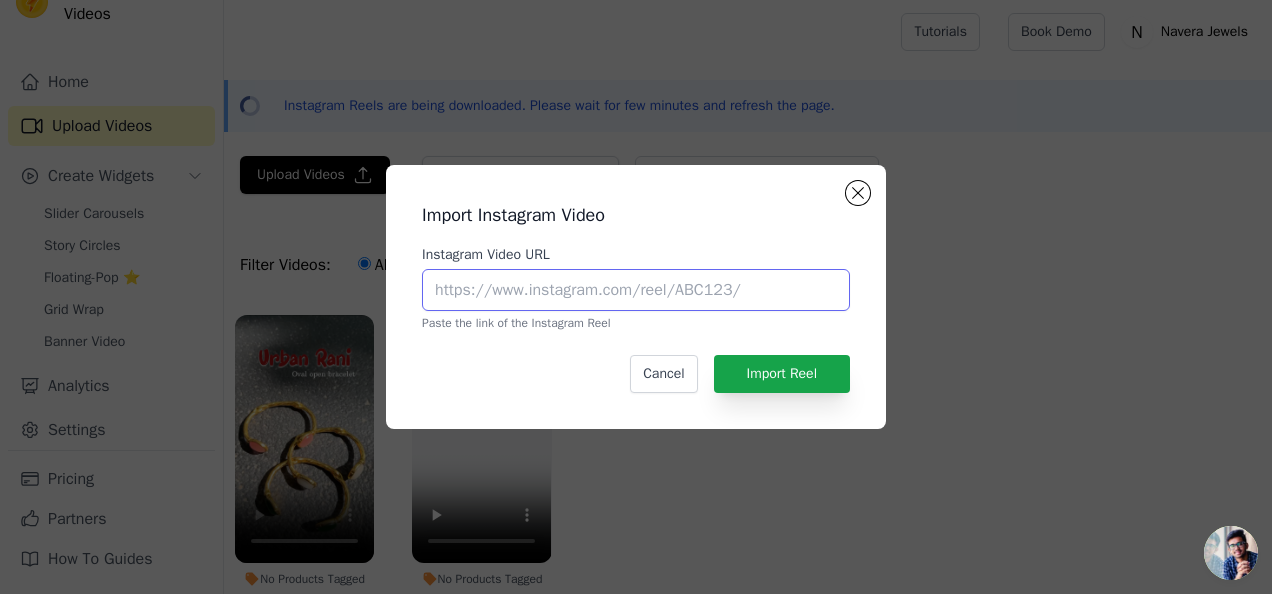 click on "Instagram Video URL" at bounding box center [636, 290] 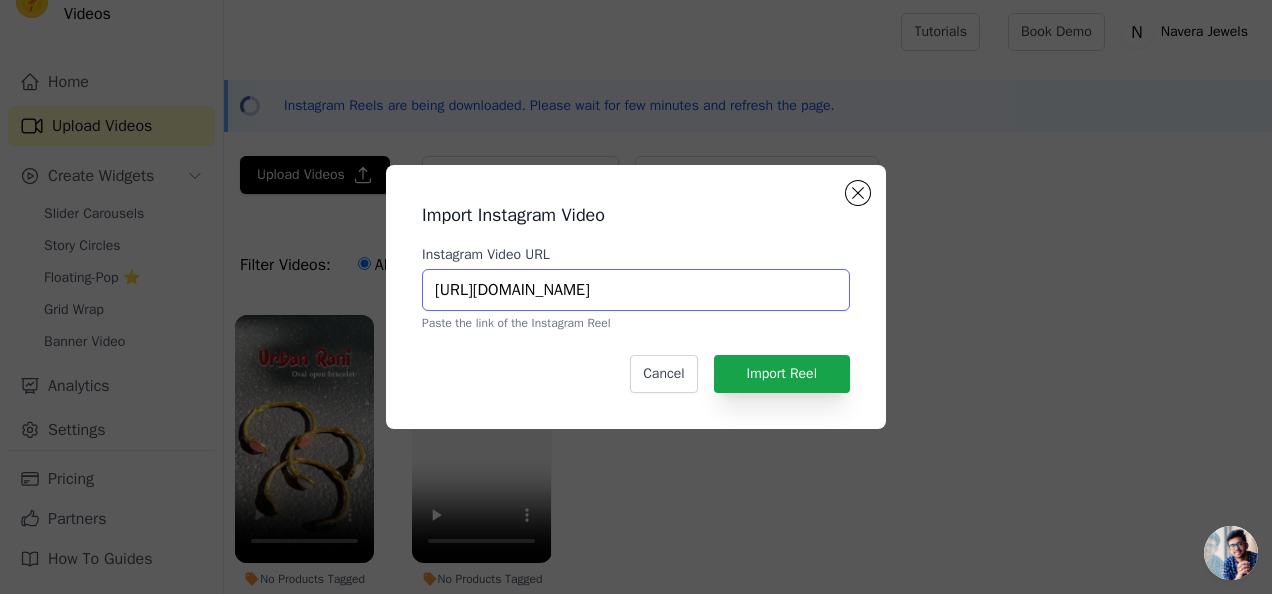 scroll, scrollTop: 0, scrollLeft: 168, axis: horizontal 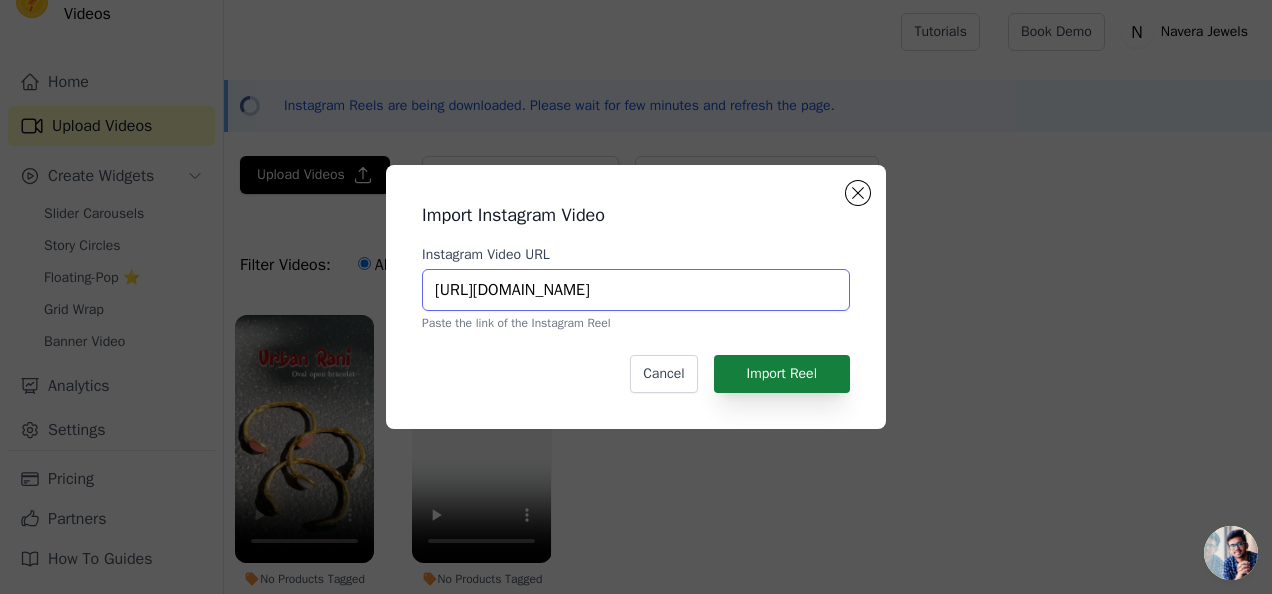 type on "https://www.instagram.com/reel/DKtdjtpNl4r/?igsh=MWdyODFpdTJwNWI0Zg==" 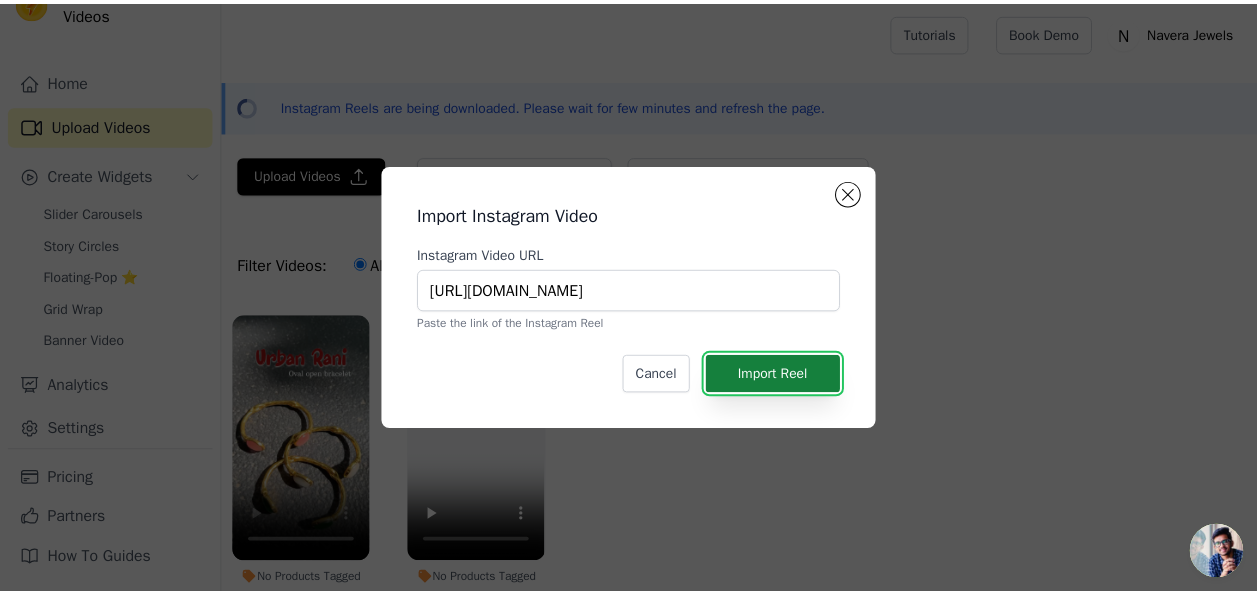 scroll, scrollTop: 0, scrollLeft: 0, axis: both 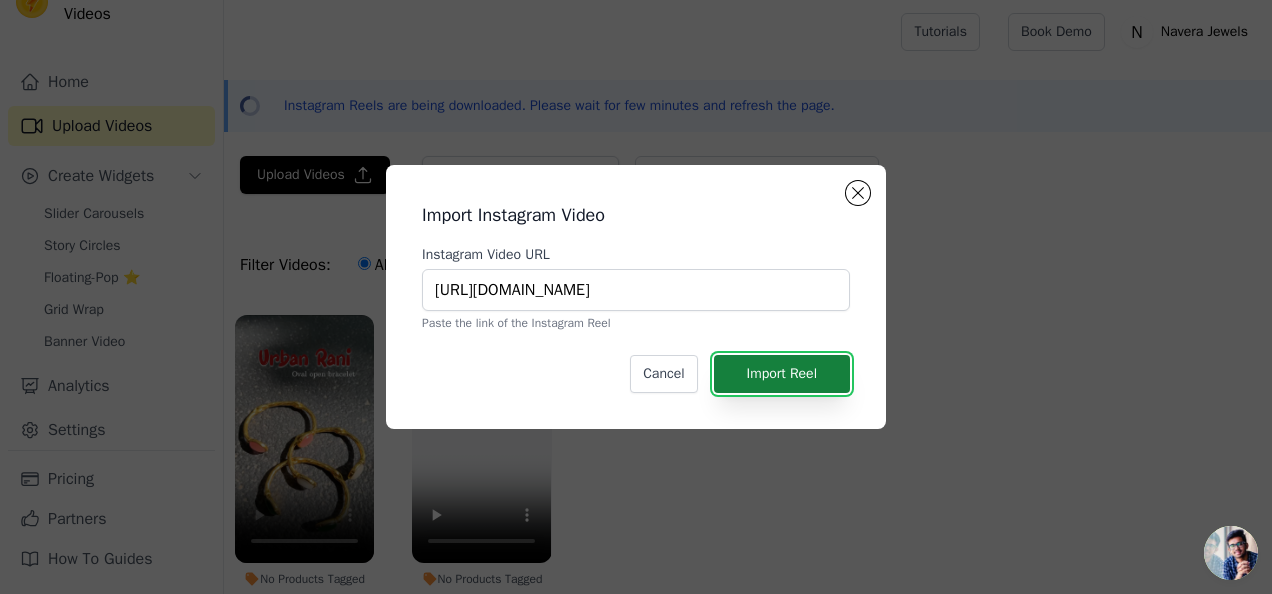 click on "Import Reel" at bounding box center [782, 374] 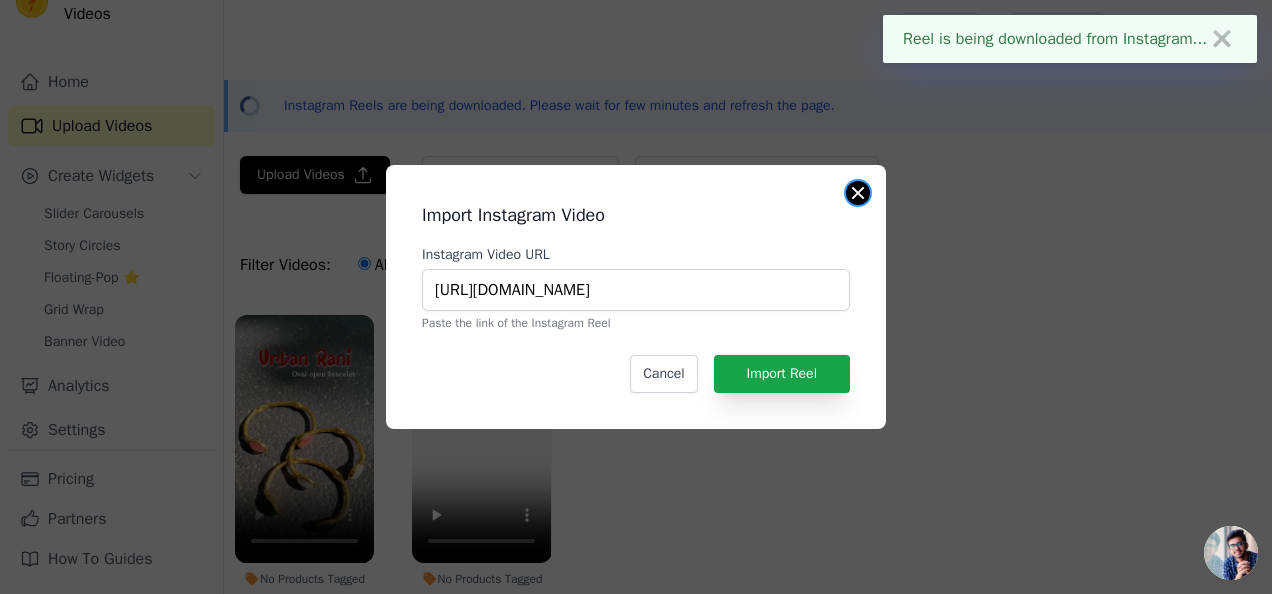 click at bounding box center (858, 193) 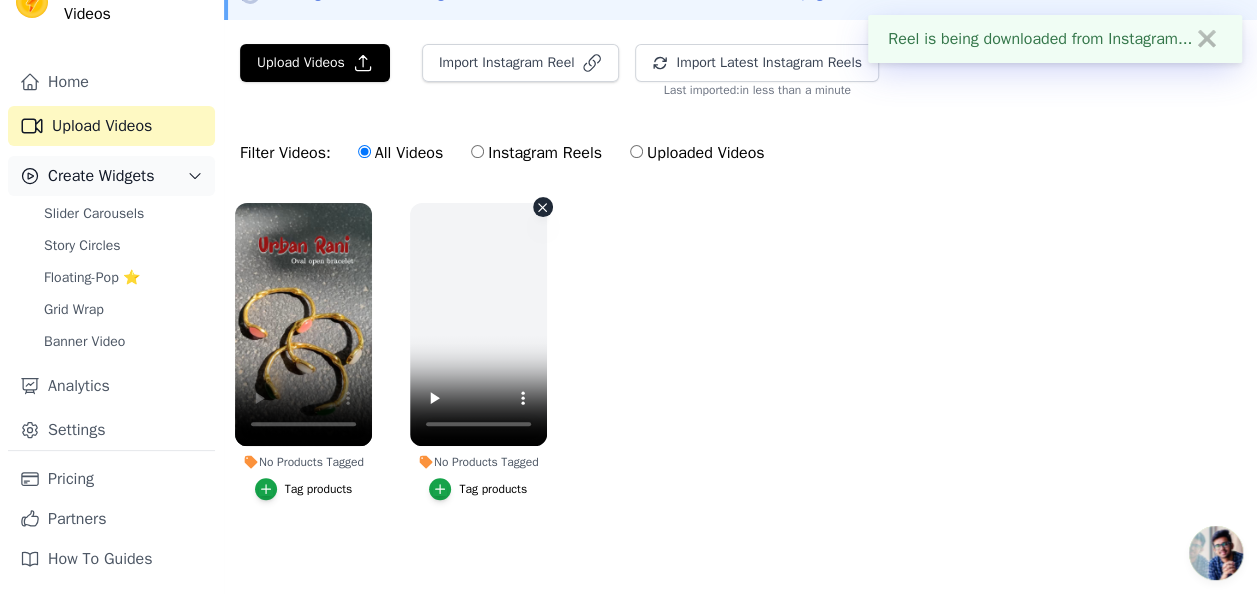 scroll, scrollTop: 126, scrollLeft: 0, axis: vertical 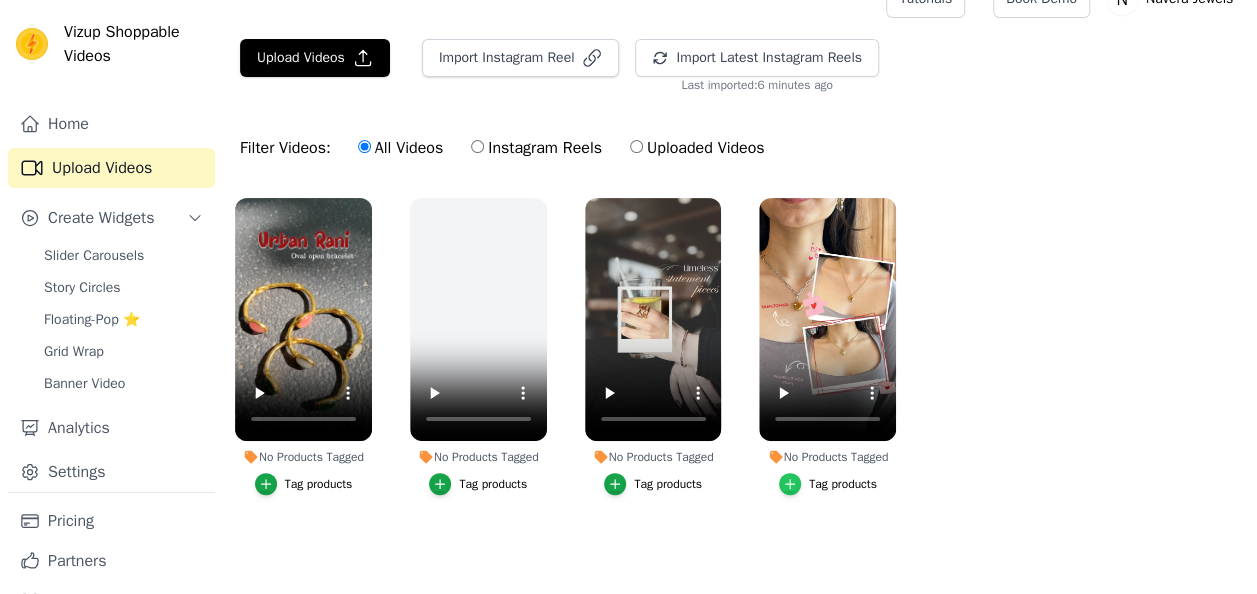 click 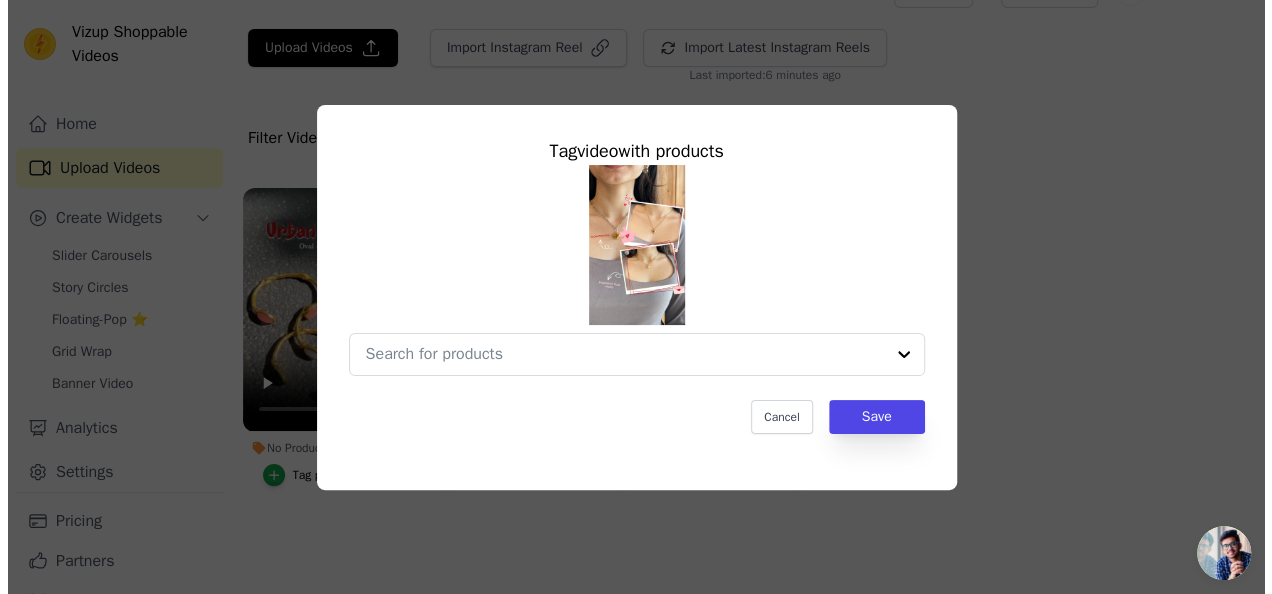 scroll, scrollTop: 0, scrollLeft: 0, axis: both 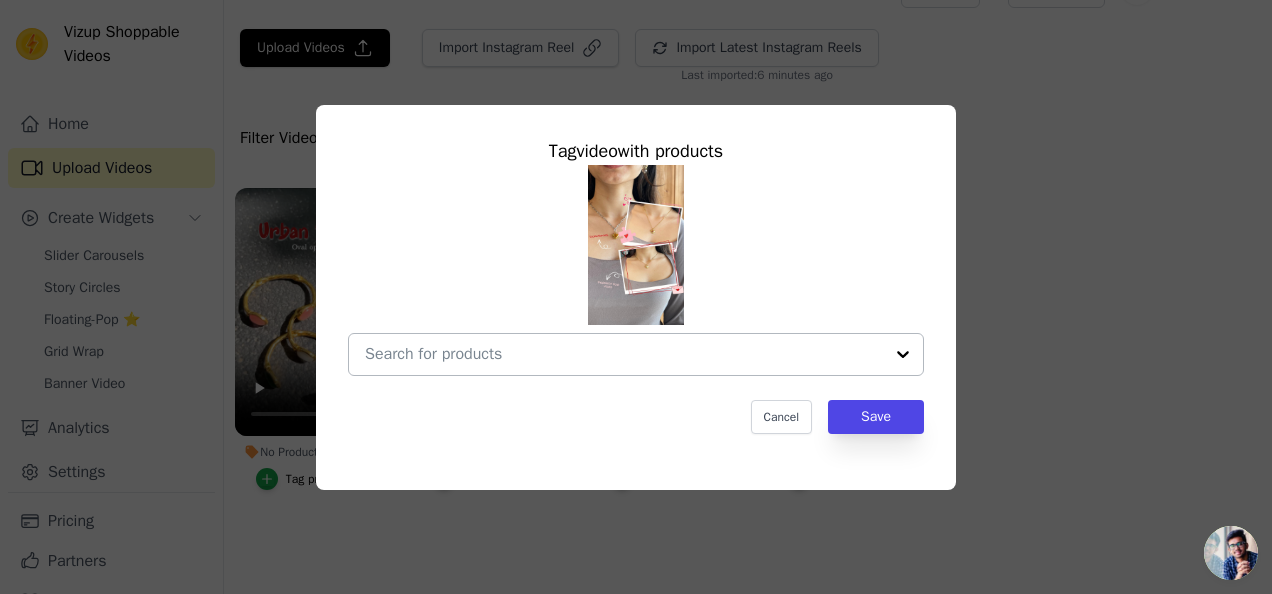 click on "No Products Tagged     Tag  video  with products                         Cancel   Save     Tag products" at bounding box center [624, 354] 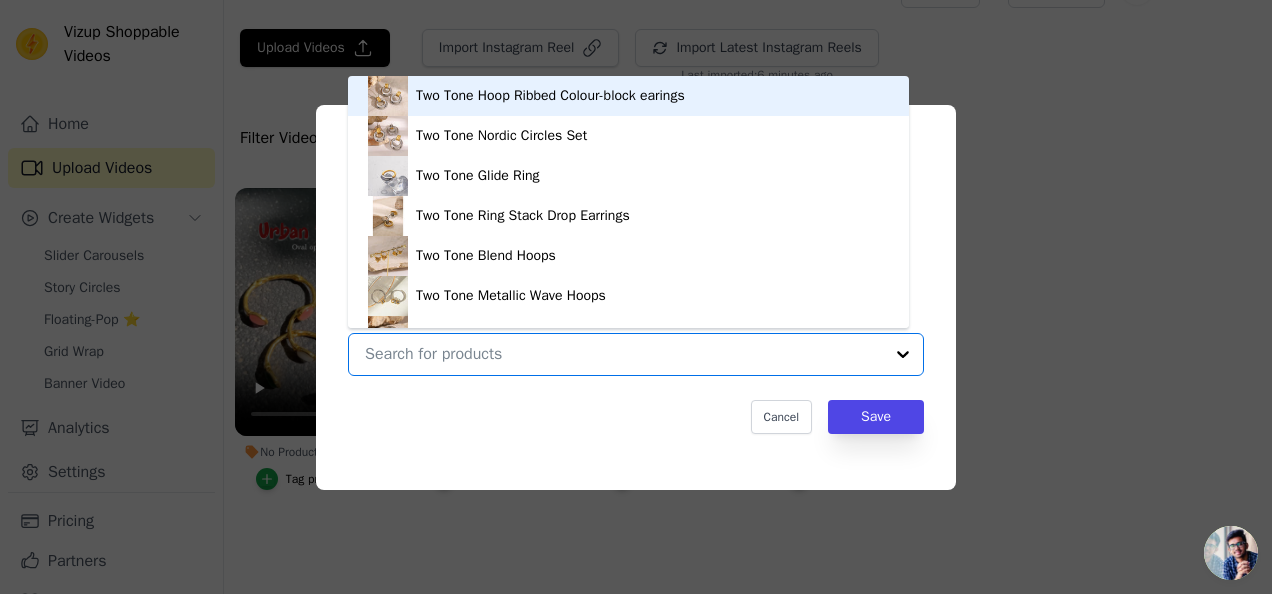 click on "No Products Tagged     Tag  video  with products         Two Tone Hoop Ribbed Colour-block earings     Two Tone Nordic Circles Set     Two Tone Glide Ring     Two Tone Ring Stack Drop Earrings     Two Tone Blend Hoops     Two Tone Metallic Wave Hoops     Two Tone Aria Loop Earring     Two Tone Daisy Ring     Two Tone Stack Ring     Two Tone Wrap Ring     Two Tone Rustic Ring     Two-Tone Triple Layer Band     Two Tone Fold Ring     Two Tone Bubble Ring     Two Tone Duality Hoops     Two Tone Reflect Link Ring     Two Tone Divine Edge Chain     Two Tone C Shape Twist Hoop Earrings     Two tone Two way Circle Hoop Earrings     Two Tone Braided Glory Hoops     Two Tone Dual Grace Chain     Two Tone Lunar Love Pendant Necklace     Two Tone XO Pendant Necklace     Two Tone [PERSON_NAME] Curve Studs     Two Tone Noble Link Bracelet     Two Tone Fluid Fusio Earrings     Two Tone Twin Curl Ear Cuffs     Two Tone Dual Weaved Hoops     Two Tone Grand Arc Hoops     Two Tone Triple Flow Hoops" at bounding box center [624, 354] 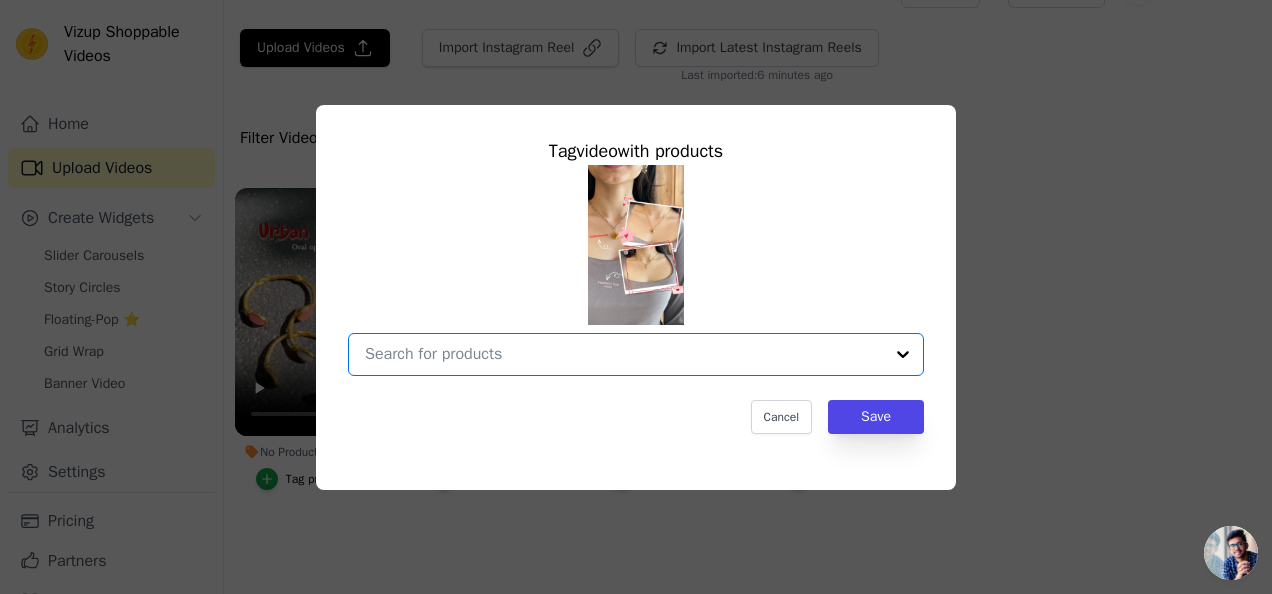 click on "No Products Tagged     Tag  video  with products       Option undefined, selected.   Select is focused, type to refine list, press down to open the menu.                   Cancel   Save     Tag products" at bounding box center (624, 354) 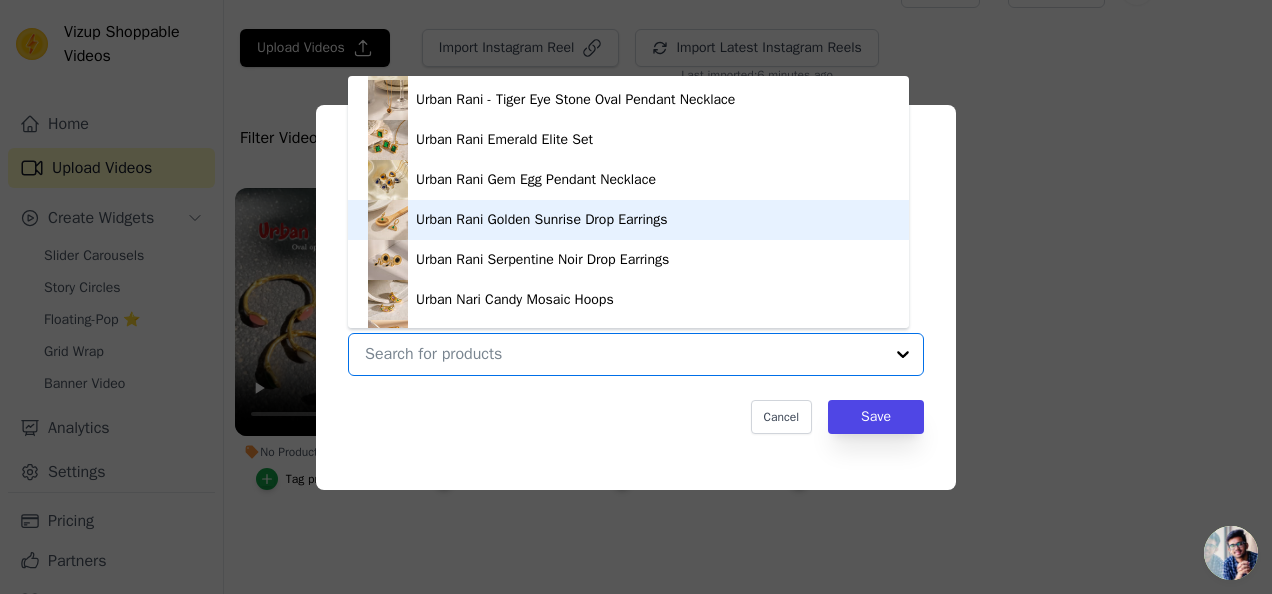 scroll, scrollTop: 3028, scrollLeft: 0, axis: vertical 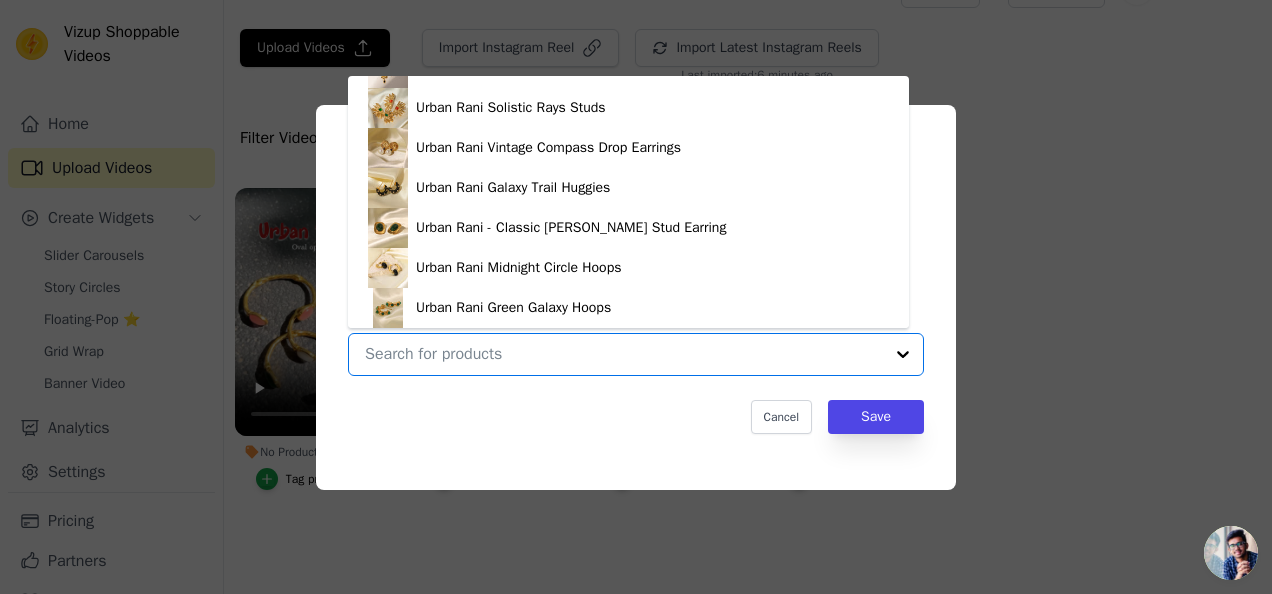 drag, startPoint x: 1150, startPoint y: 256, endPoint x: 1133, endPoint y: 255, distance: 17.029387 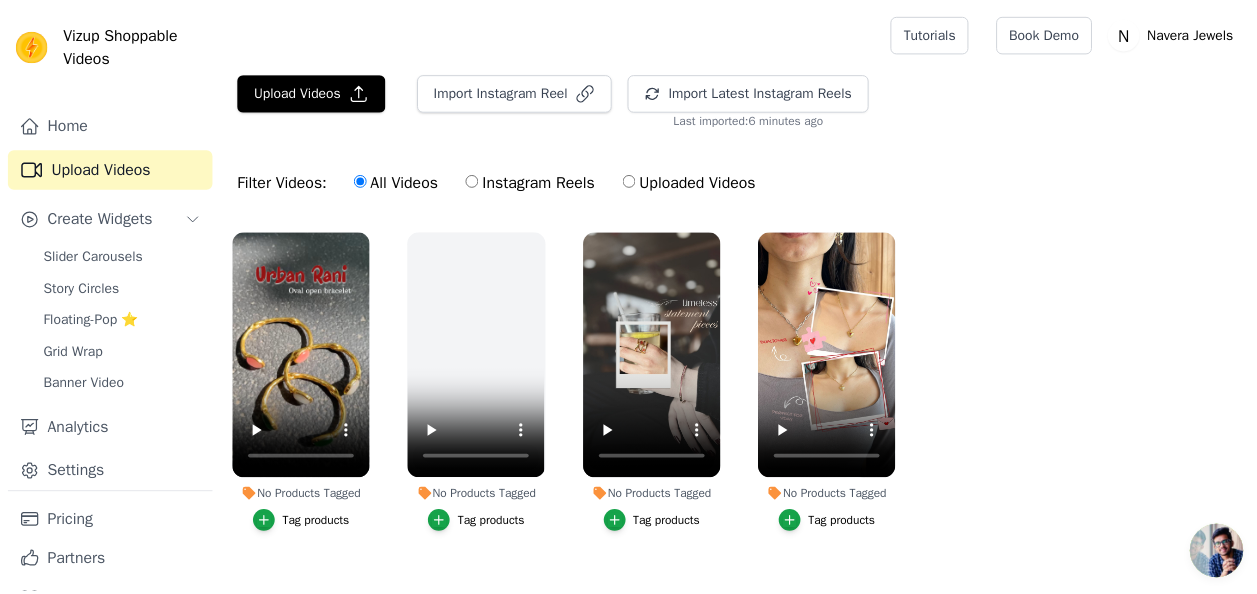 scroll, scrollTop: 42, scrollLeft: 0, axis: vertical 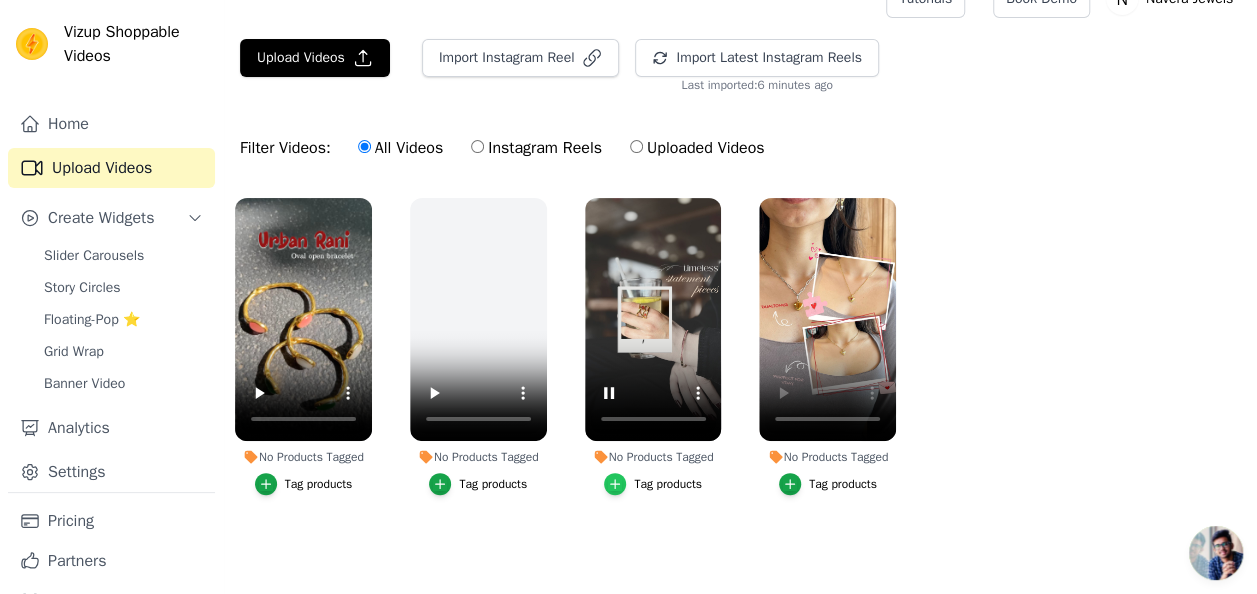 click at bounding box center (615, 484) 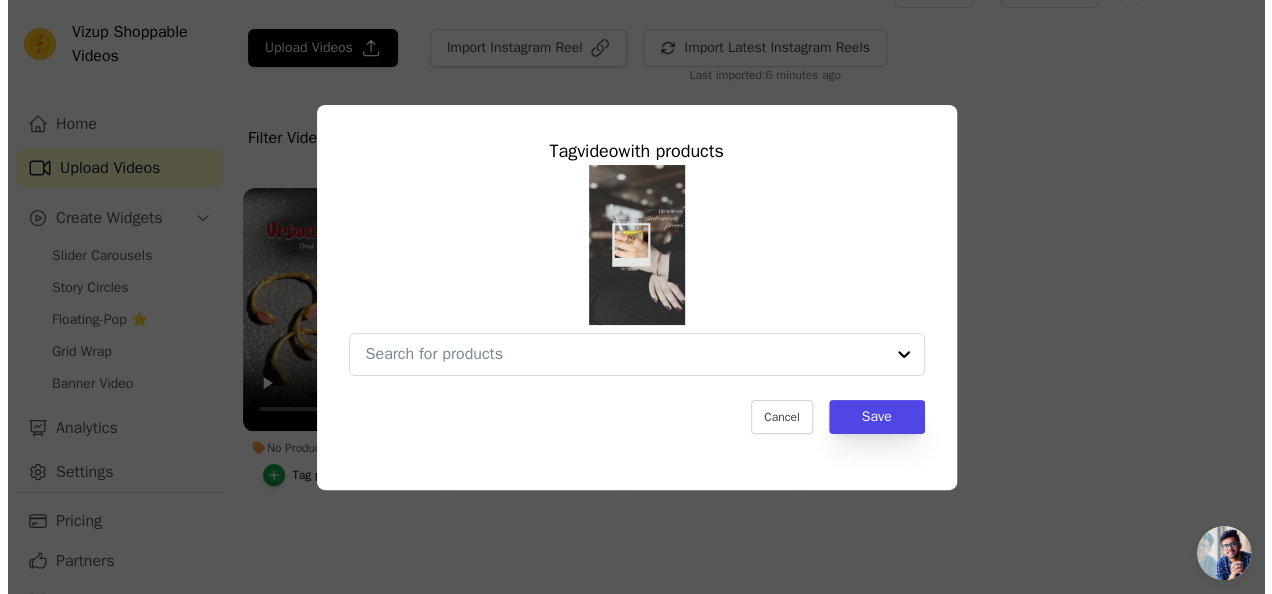 scroll, scrollTop: 0, scrollLeft: 0, axis: both 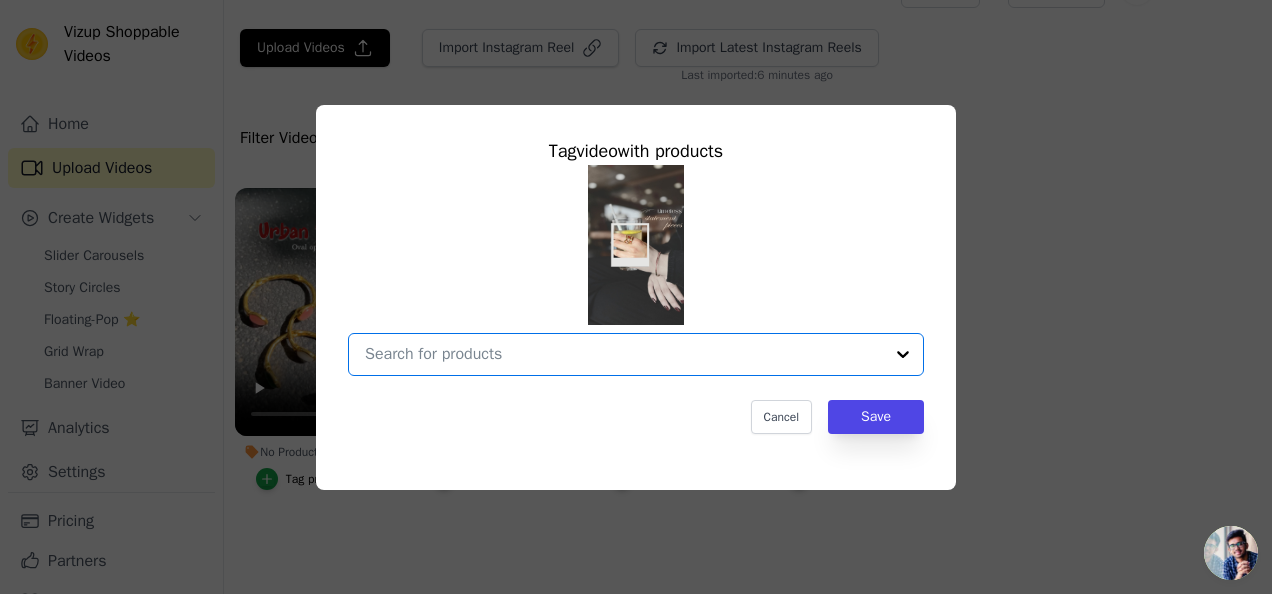 click on "No Products Tagged     Tag  video  with products       Option undefined, selected.   Select is focused, type to refine list, press down to open the menu.                   Cancel   Save     Tag products" at bounding box center (624, 354) 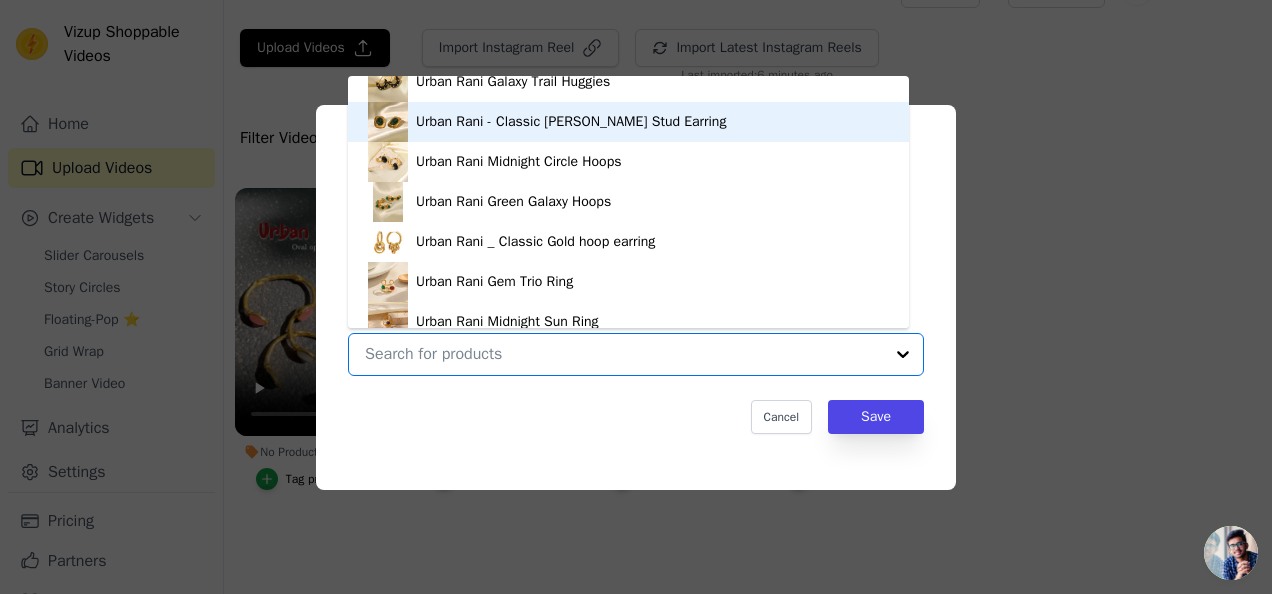 scroll, scrollTop: 3748, scrollLeft: 0, axis: vertical 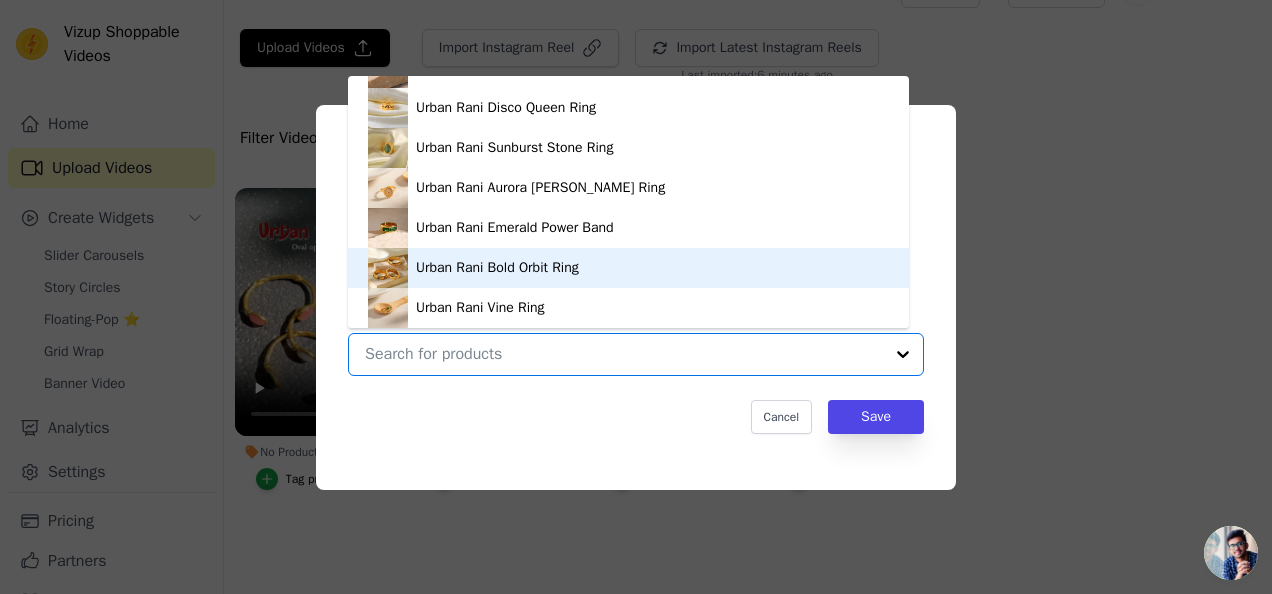 click on "Vizup Shoppable Videos
Home
Upload Videos       Create Widgets     Slider Carousels   Story Circles   Floating-Pop ⭐   Grid Wrap   Banner Video
Analytics
Settings
Pricing
Partners
How To Guides   Open sidebar       Tutorials     Book Demo   Open user menu" at bounding box center [636, 0] 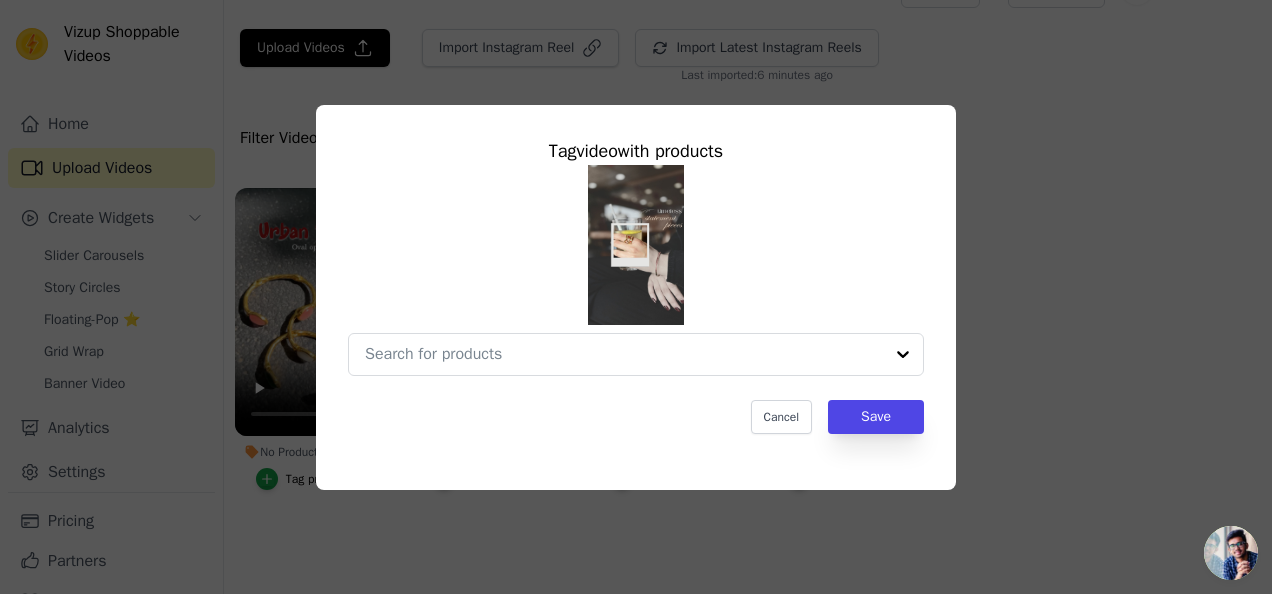 click on "Tag  video  with products                         Cancel   Save" at bounding box center (636, 297) 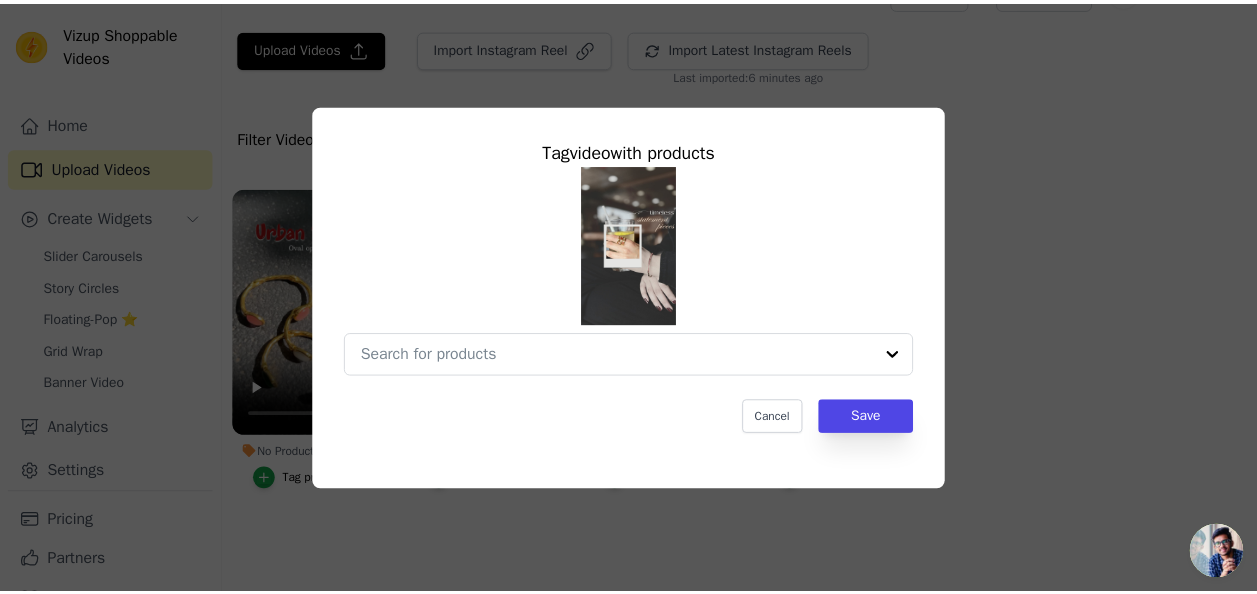 scroll, scrollTop: 42, scrollLeft: 0, axis: vertical 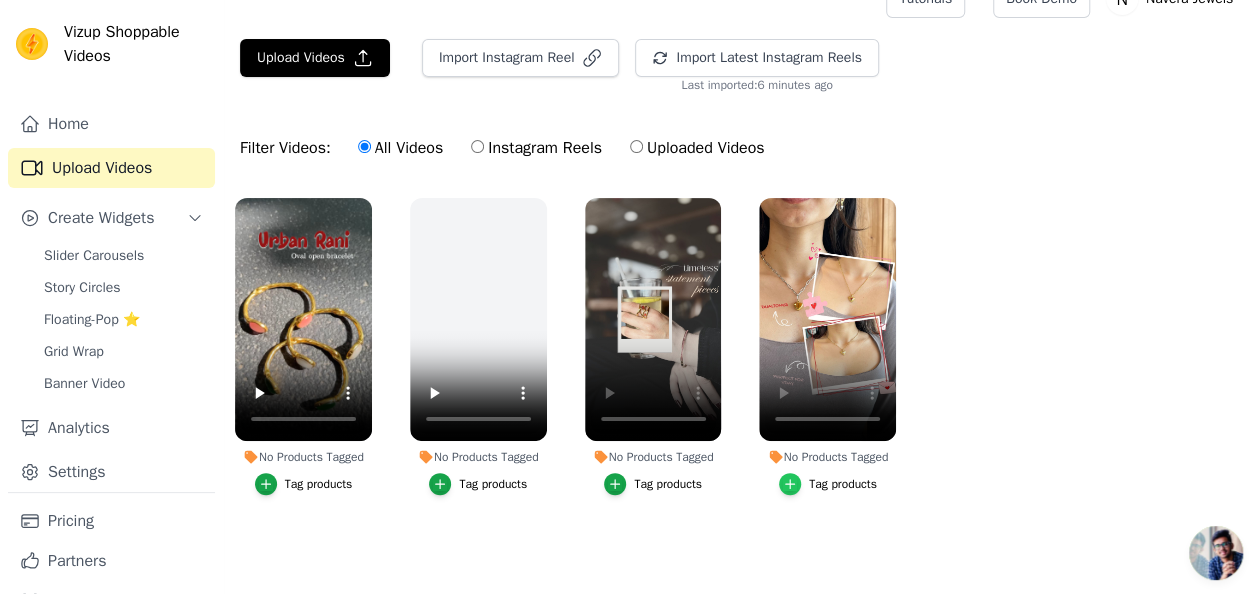 click 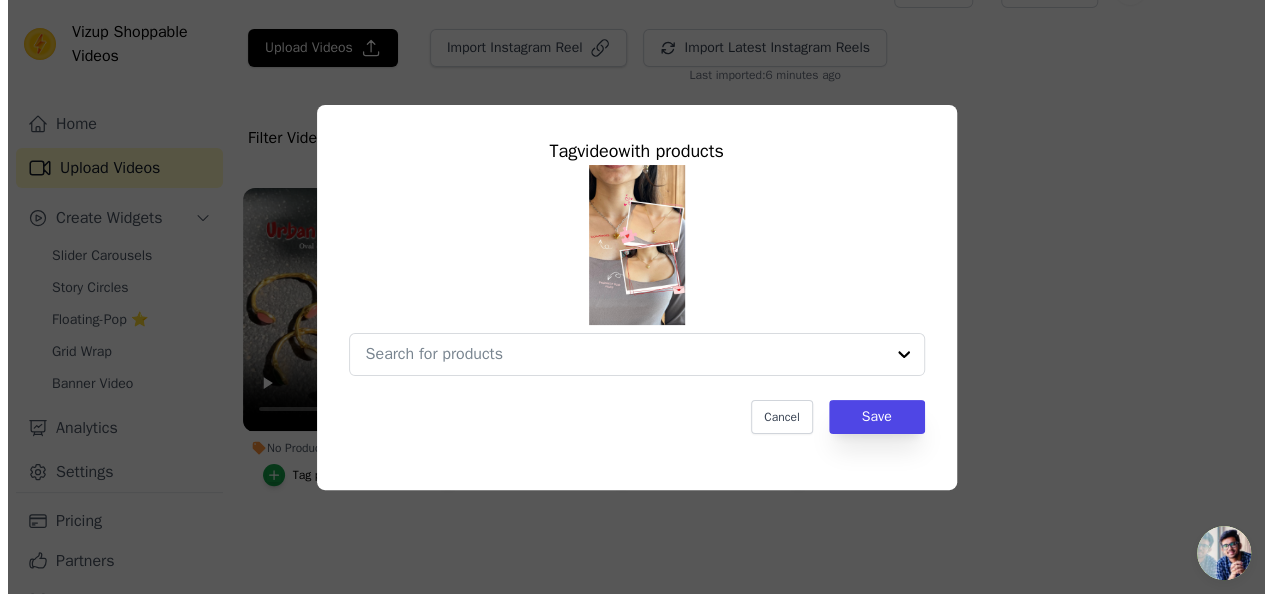 scroll, scrollTop: 0, scrollLeft: 0, axis: both 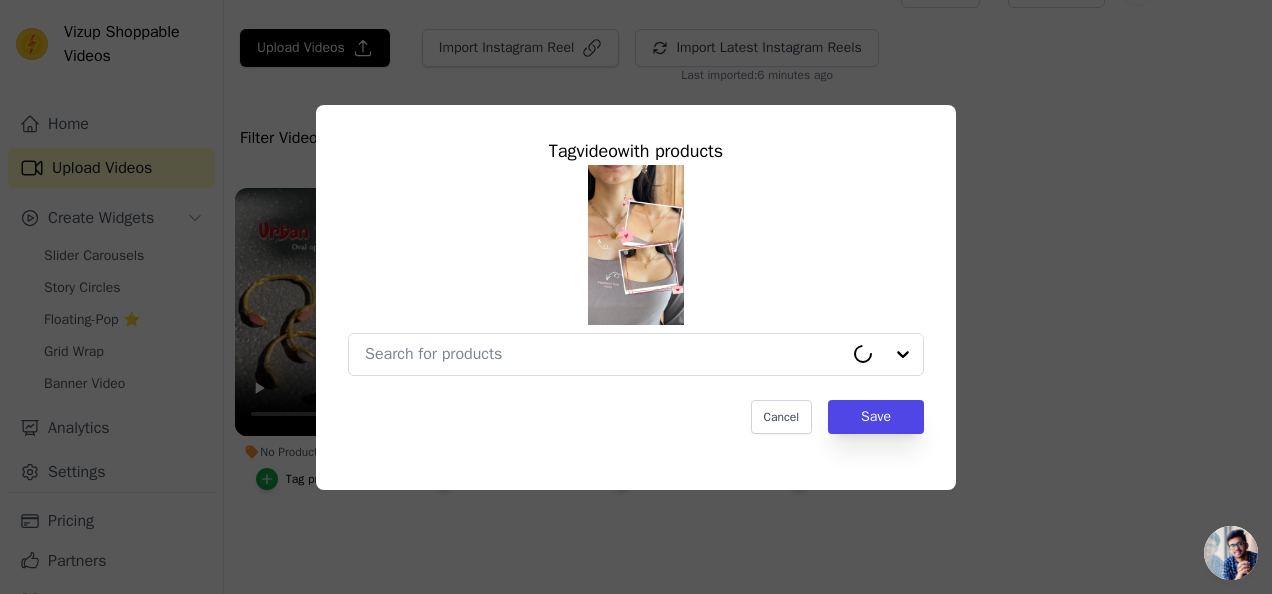click on "Tag  video  with products                         Cancel   Save" at bounding box center [636, 297] 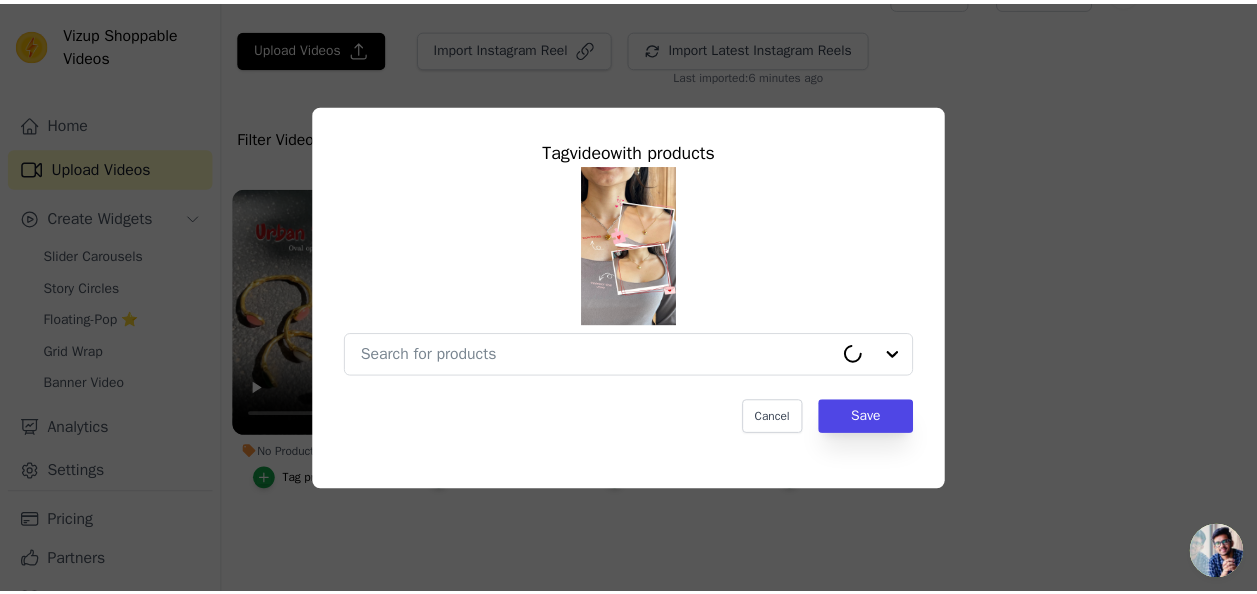 scroll, scrollTop: 42, scrollLeft: 0, axis: vertical 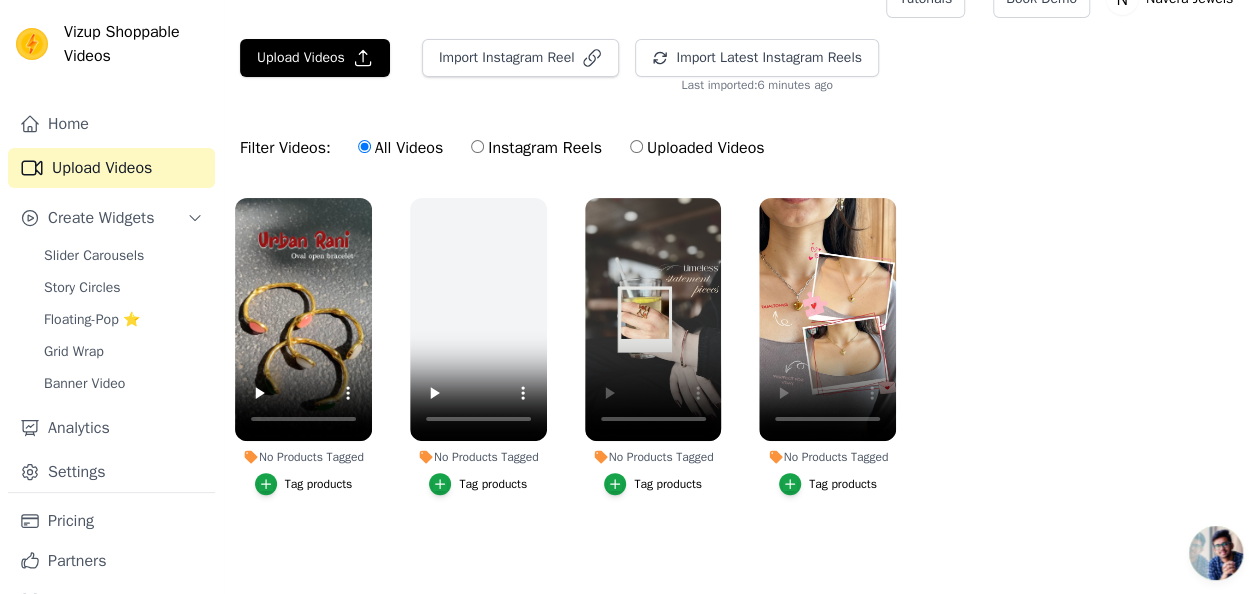 click on "Instagram Reels" at bounding box center (477, 146) 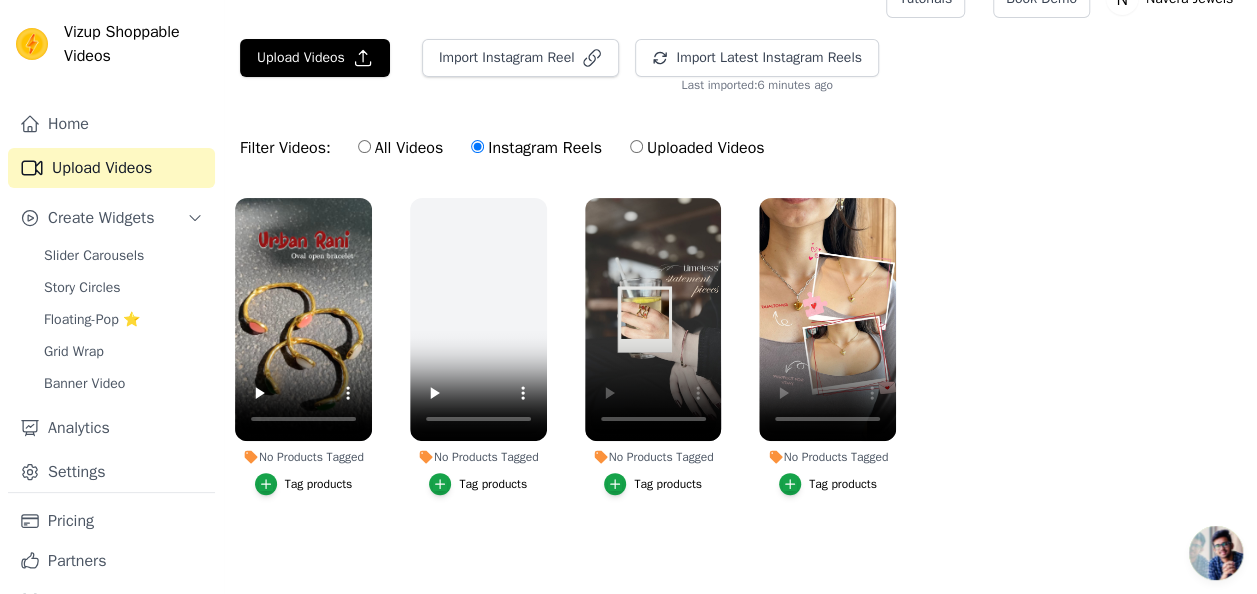 click on "All Videos" at bounding box center (400, 148) 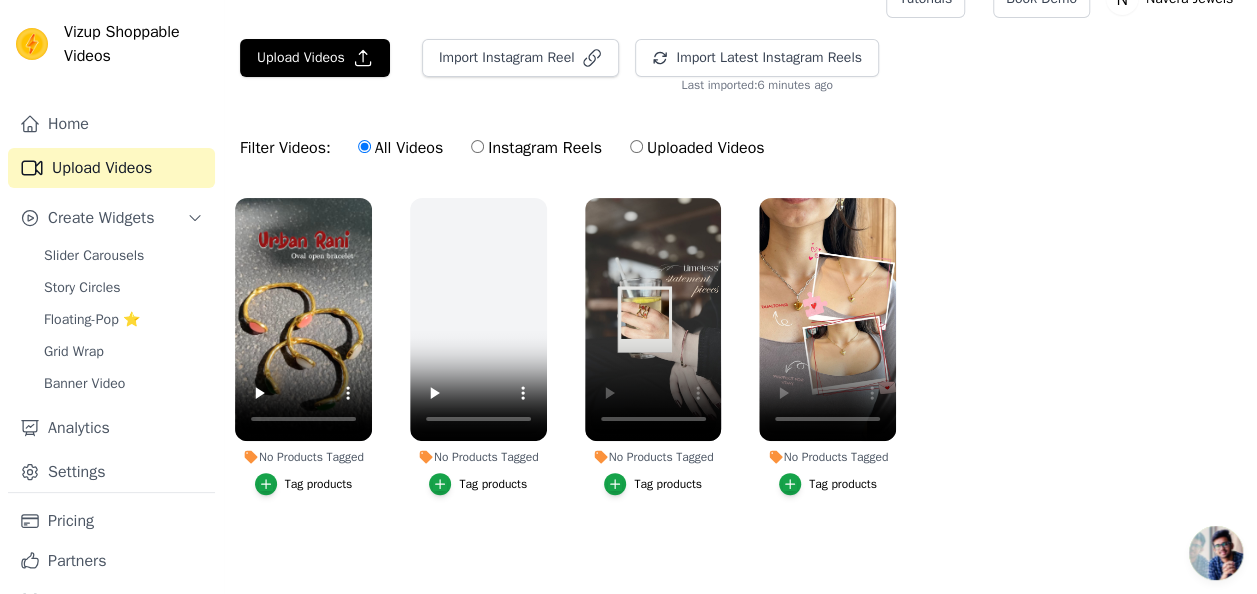 click on "Tag products" at bounding box center (319, 484) 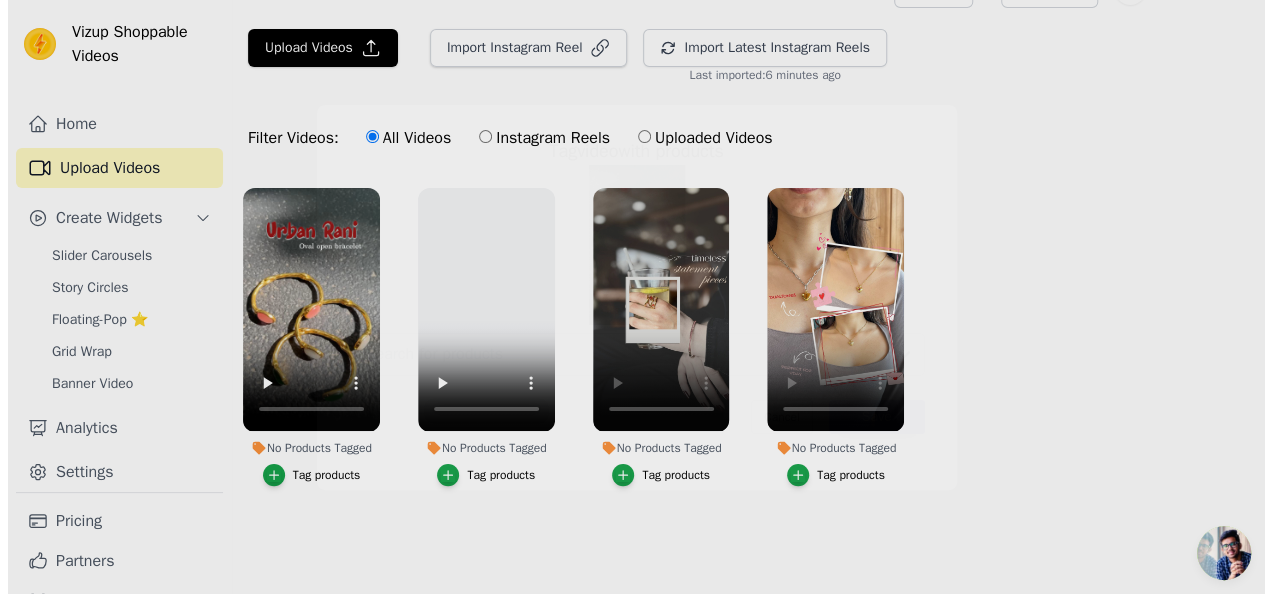 scroll, scrollTop: 0, scrollLeft: 0, axis: both 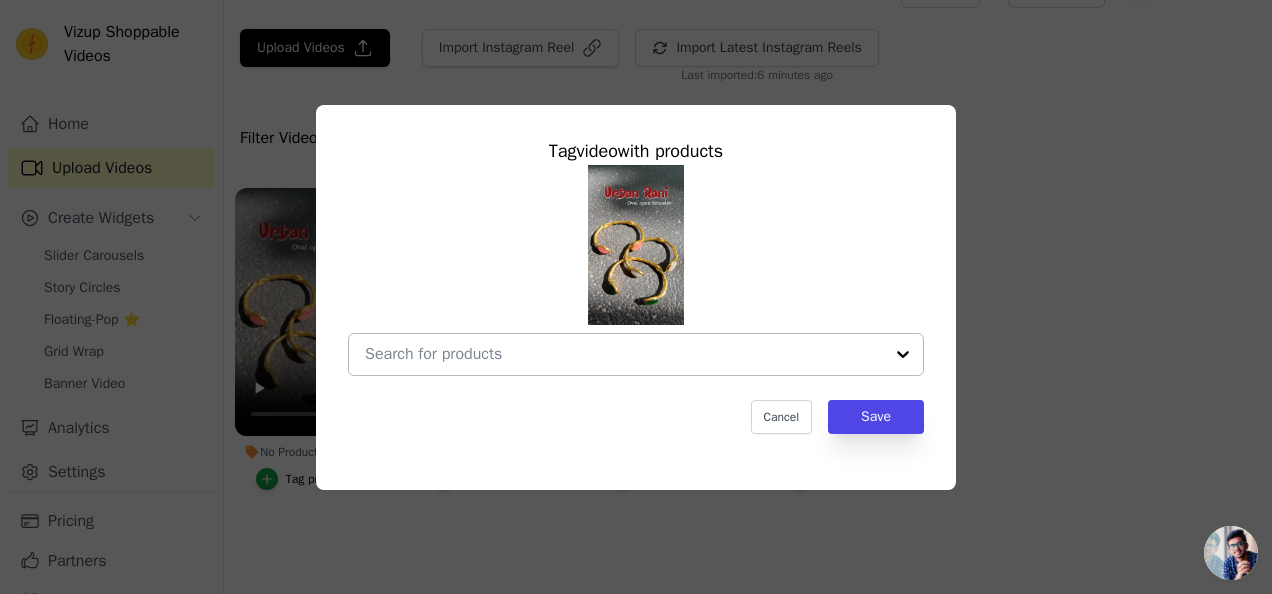 click at bounding box center [624, 354] 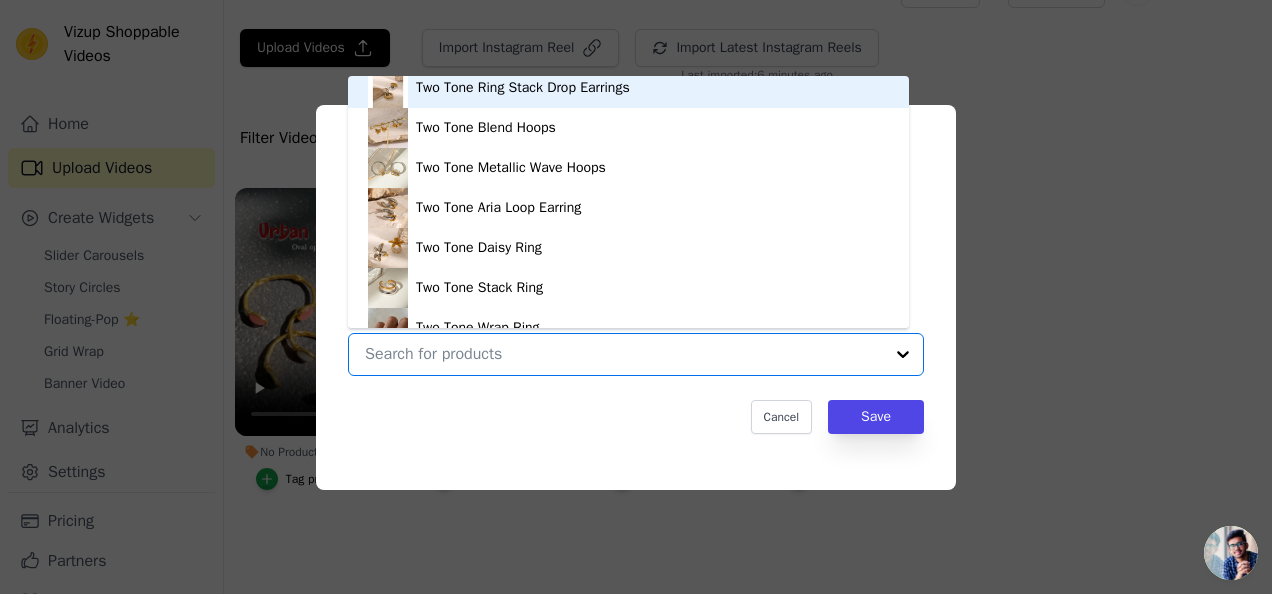 scroll, scrollTop: 120, scrollLeft: 0, axis: vertical 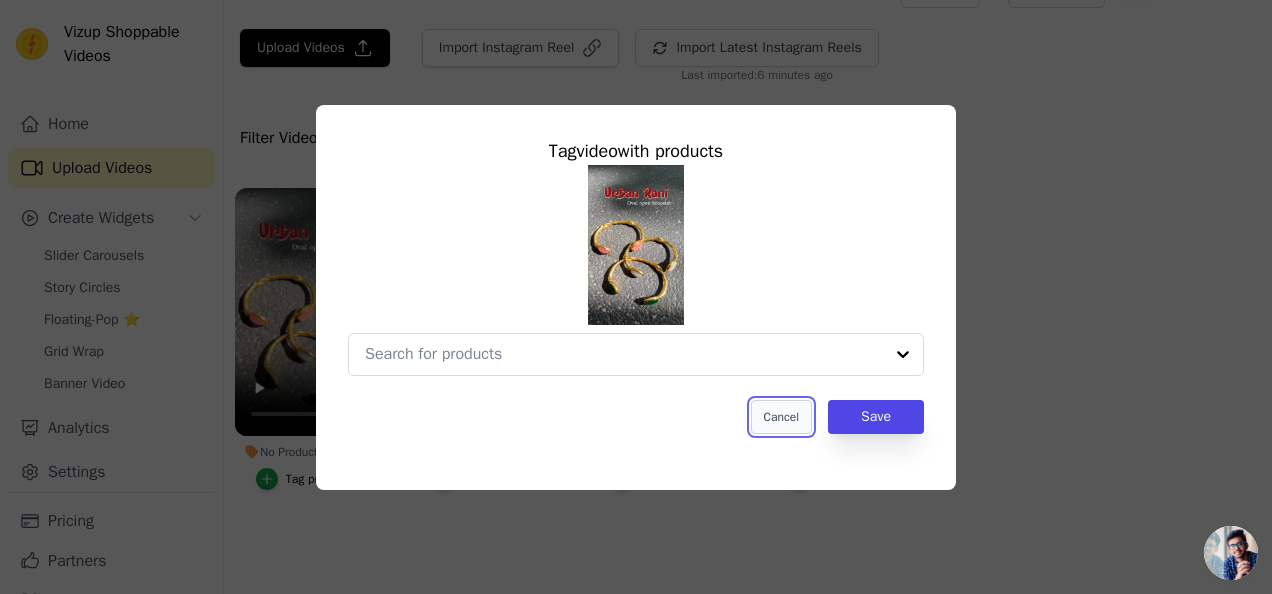click on "Cancel" at bounding box center [781, 417] 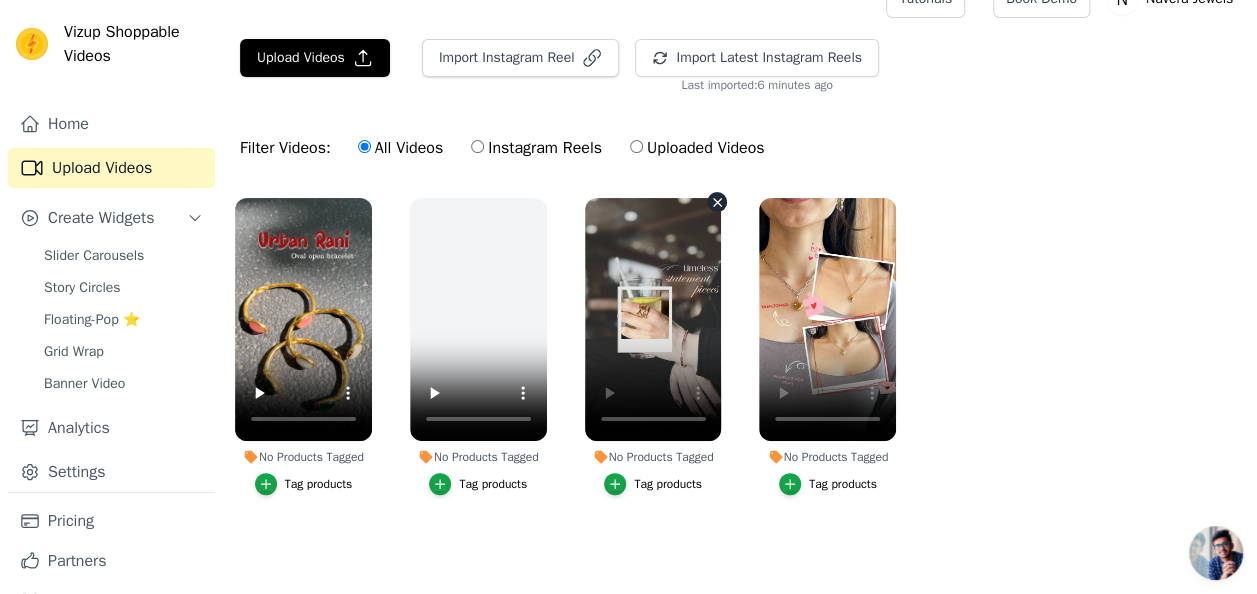scroll, scrollTop: 0, scrollLeft: 0, axis: both 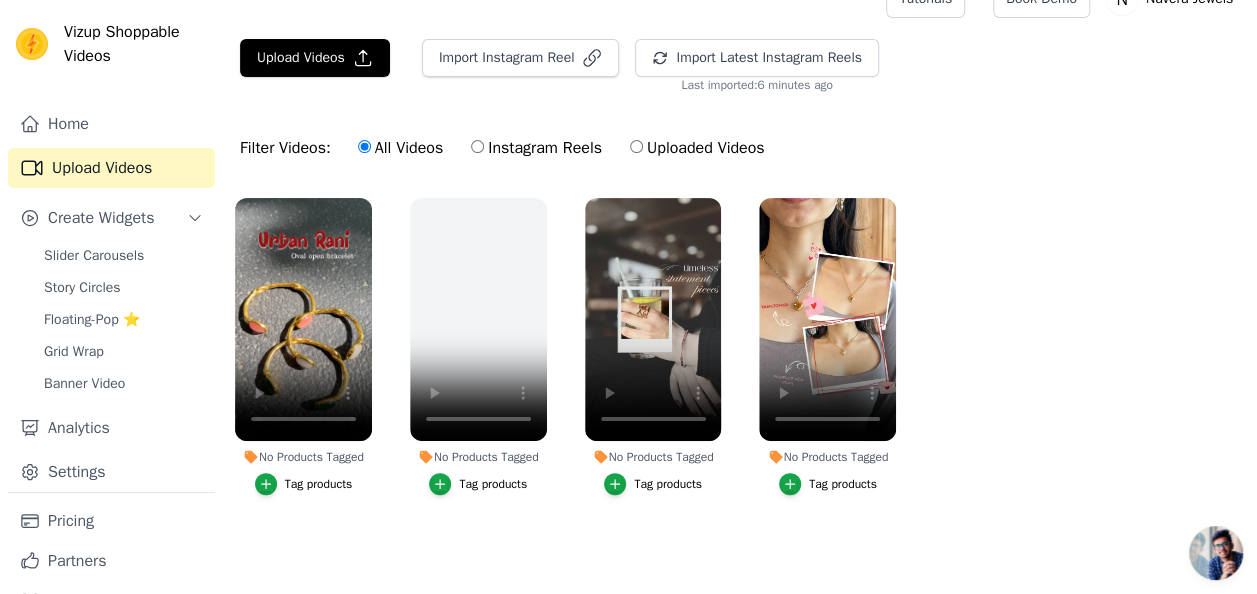 click on "Tag products" at bounding box center [319, 484] 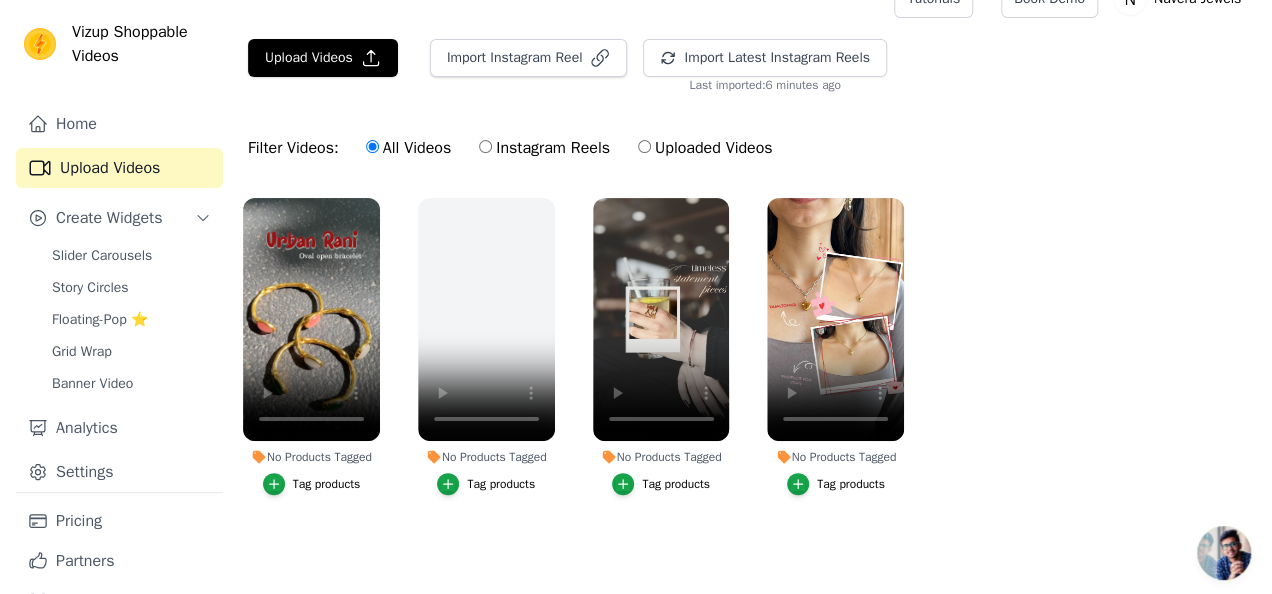 scroll, scrollTop: 0, scrollLeft: 0, axis: both 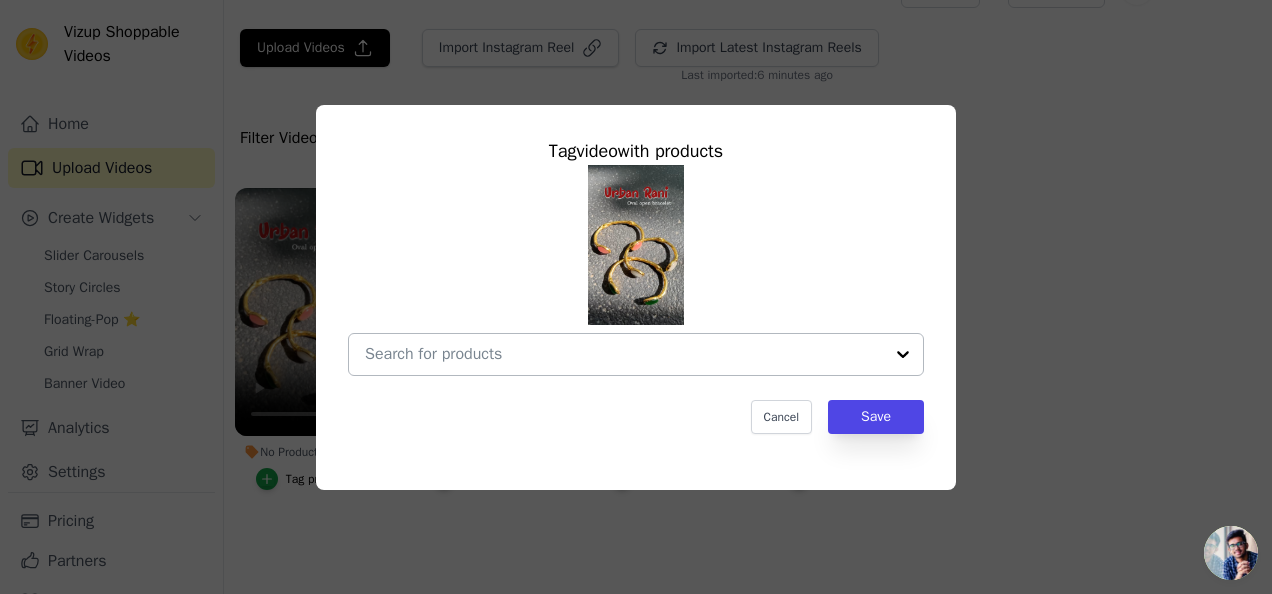 click at bounding box center (624, 354) 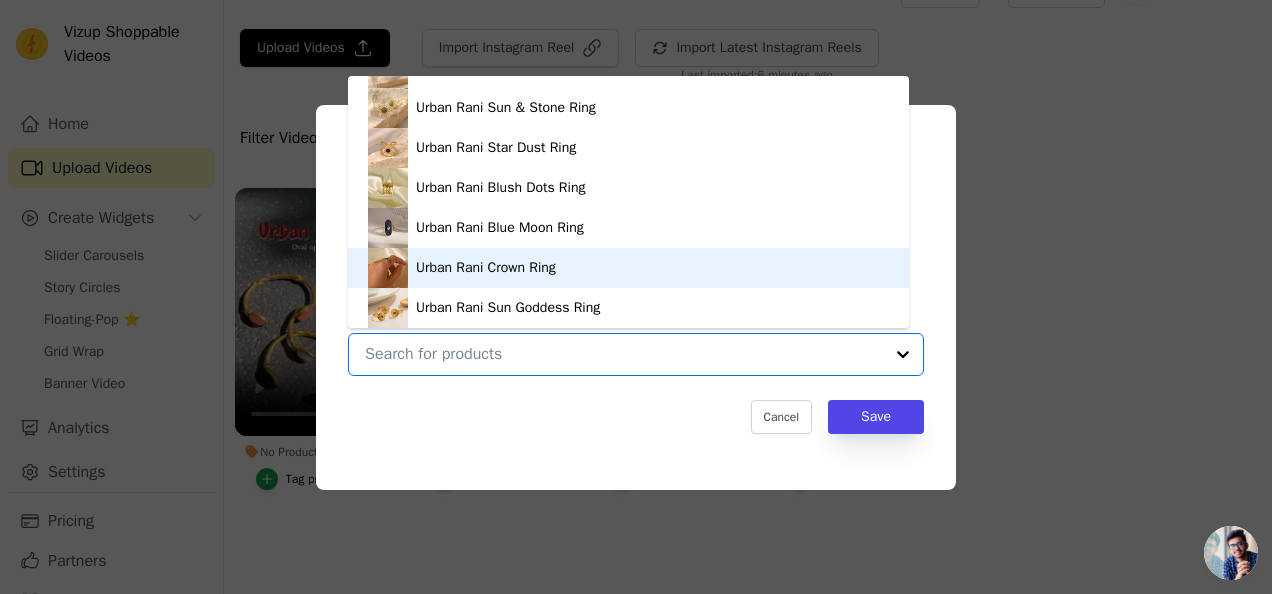 scroll, scrollTop: 3748, scrollLeft: 0, axis: vertical 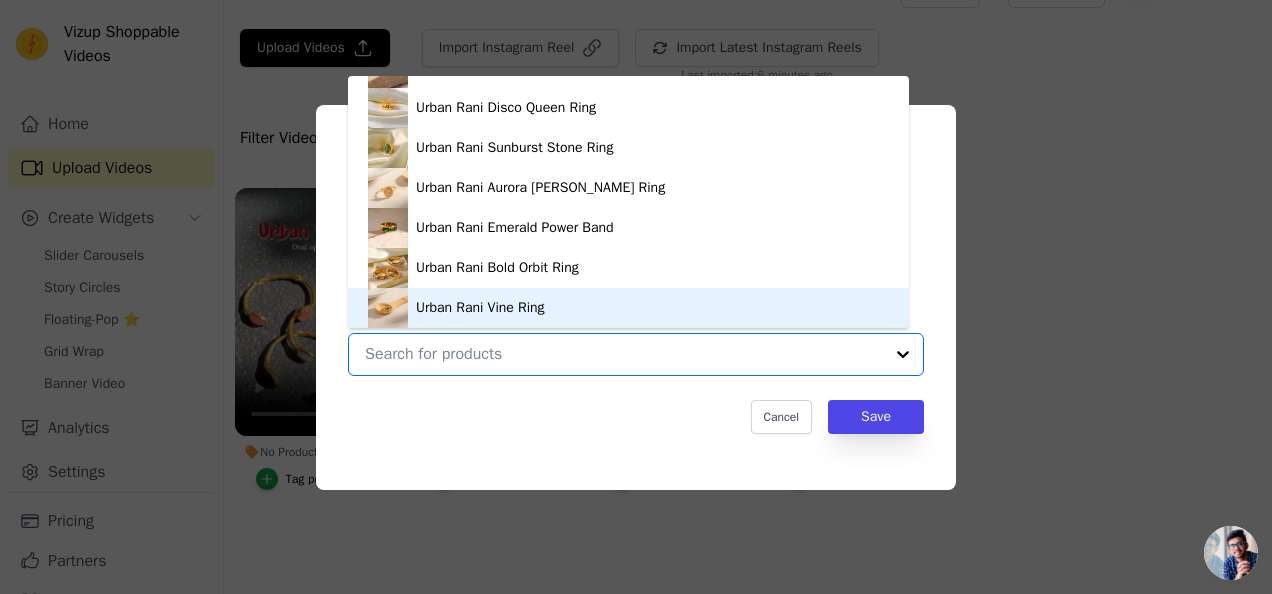 click on "No Products Tagged     Tag  video  with products         Two Tone Hoop Ribbed Colour-block earings     Two Tone Nordic Circles Set     Two Tone Glide Ring     Two Tone Ring Stack Drop Earrings     Two Tone Blend Hoops     Two Tone Metallic Wave Hoops     Two Tone Aria Loop Earring     Two Tone Daisy Ring     Two Tone Stack Ring     Two Tone Wrap Ring     Two Tone Rustic Ring     Two-Tone Triple Layer Band     Two Tone Fold Ring     Two Tone Bubble Ring     Two Tone Duality Hoops     Two Tone Reflect Link Ring     Two Tone Divine Edge Chain     Two Tone C Shape Twist Hoop Earrings     Two tone Two way Circle Hoop Earrings     Two Tone Braided Glory Hoops     Two Tone Dual Grace Chain     Two Tone Lunar Love Pendant Necklace     Two Tone XO Pendant Necklace     Two Tone [PERSON_NAME] Curve Studs     Two Tone Noble Link Bracelet     Two Tone Fluid Fusio Earrings     Two Tone Twin Curl Ear Cuffs     Two Tone Dual Weaved Hoops     Two Tone Grand Arc Hoops     Two Tone Triple Flow Hoops" at bounding box center [624, 354] 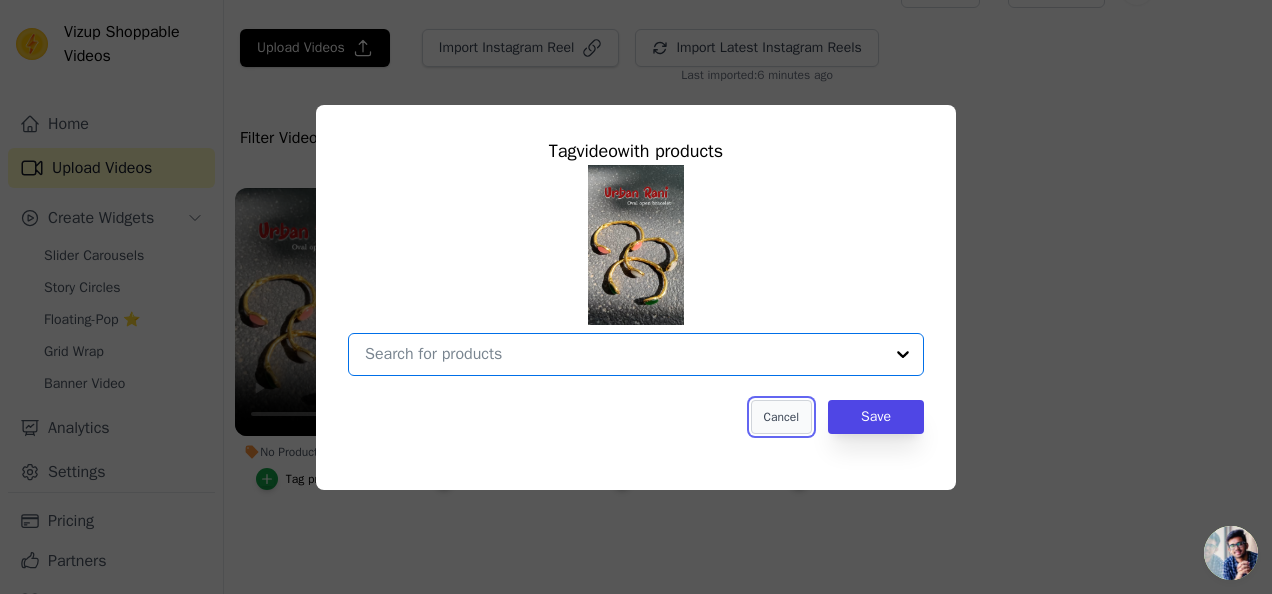 click on "Cancel" at bounding box center (781, 417) 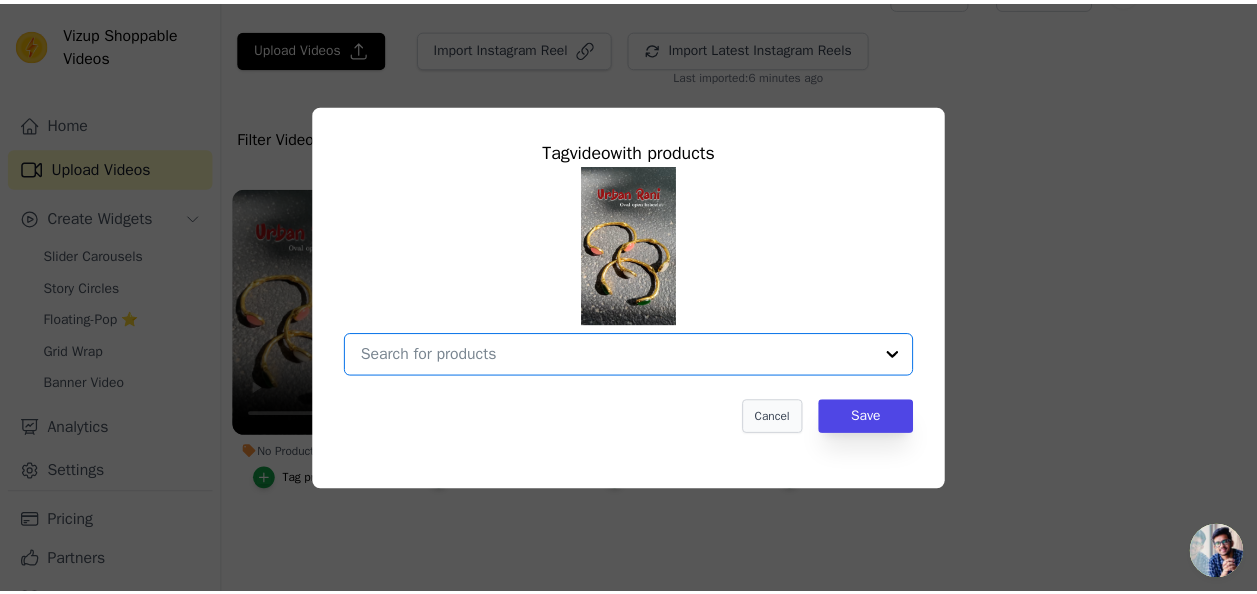 scroll, scrollTop: 42, scrollLeft: 0, axis: vertical 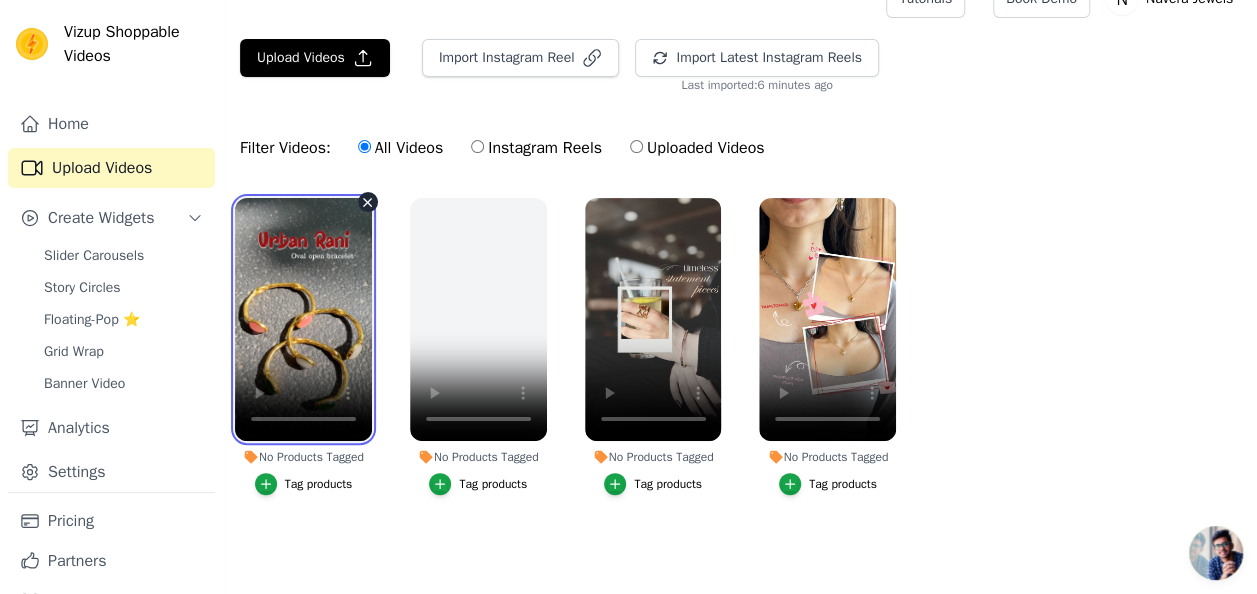 type 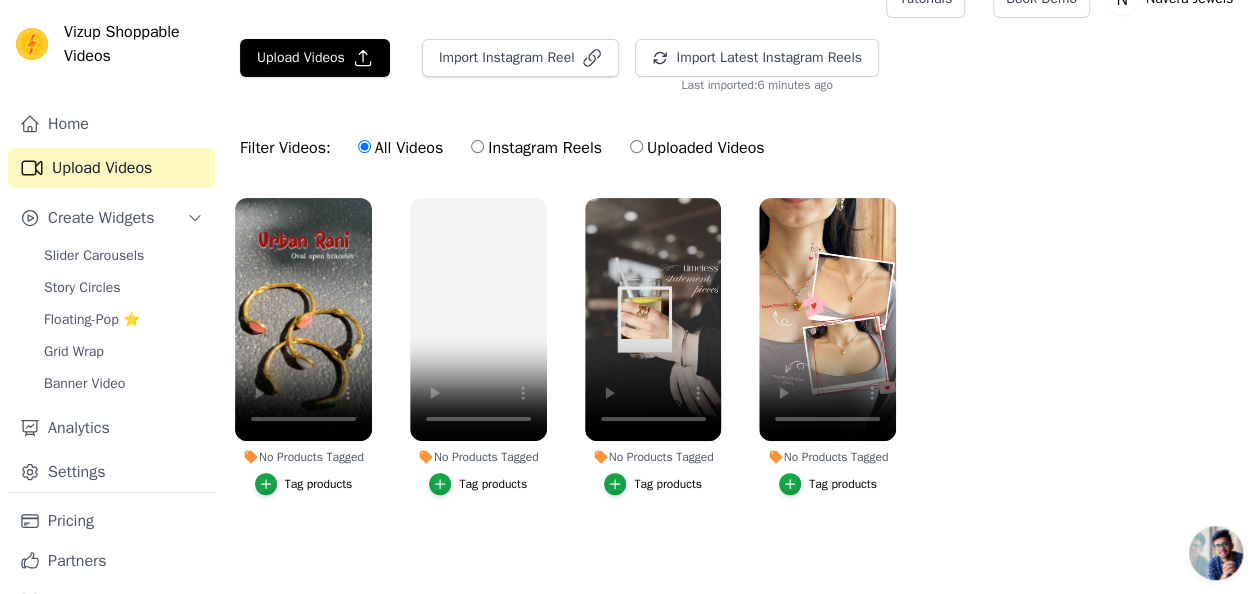 click on "Tag products" at bounding box center (304, 484) 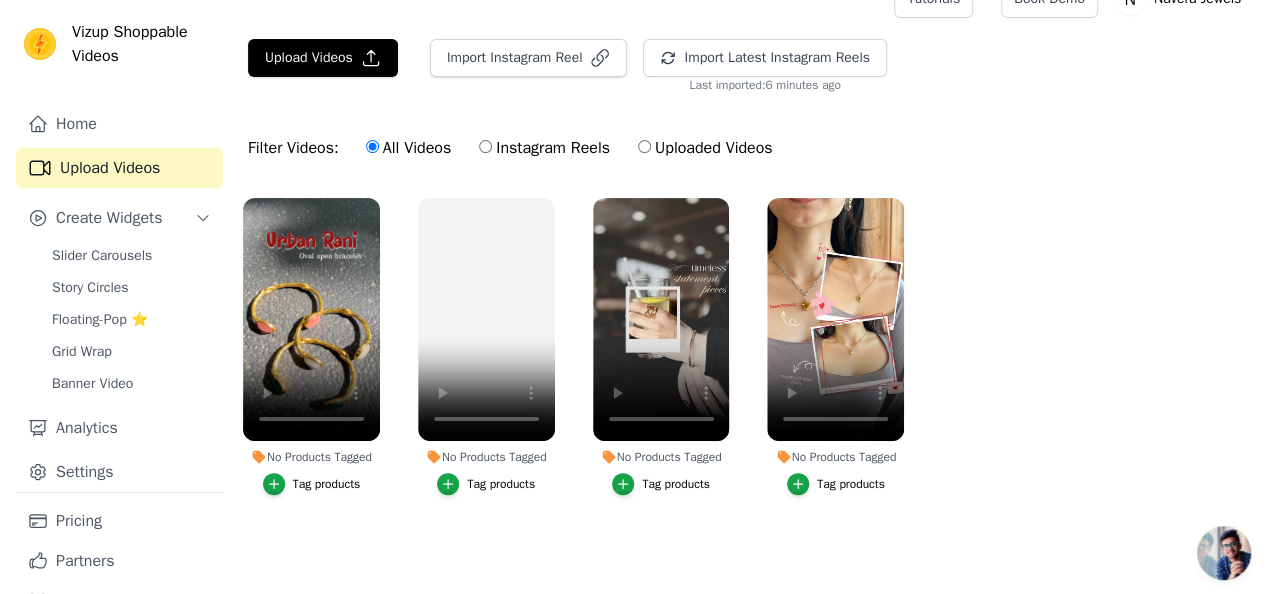 scroll, scrollTop: 0, scrollLeft: 0, axis: both 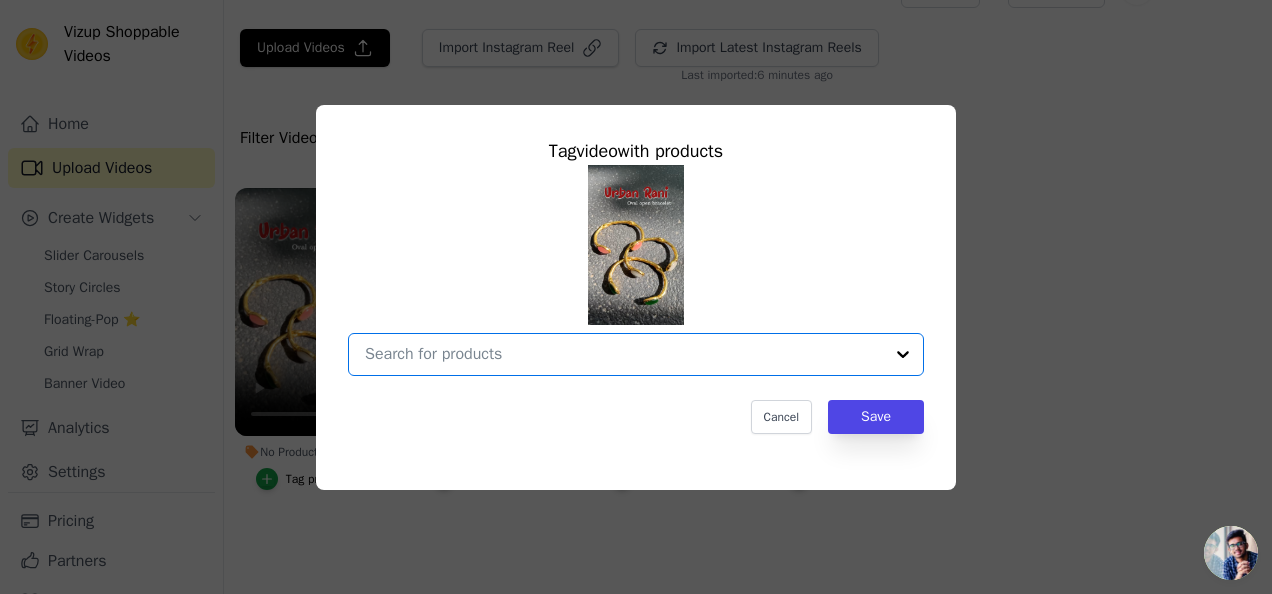 click on "No Products Tagged     Tag  video  with products       Option undefined, selected.   Select is focused, type to refine list, press down to open the menu.                   Cancel   Save     Tag products" at bounding box center (624, 354) 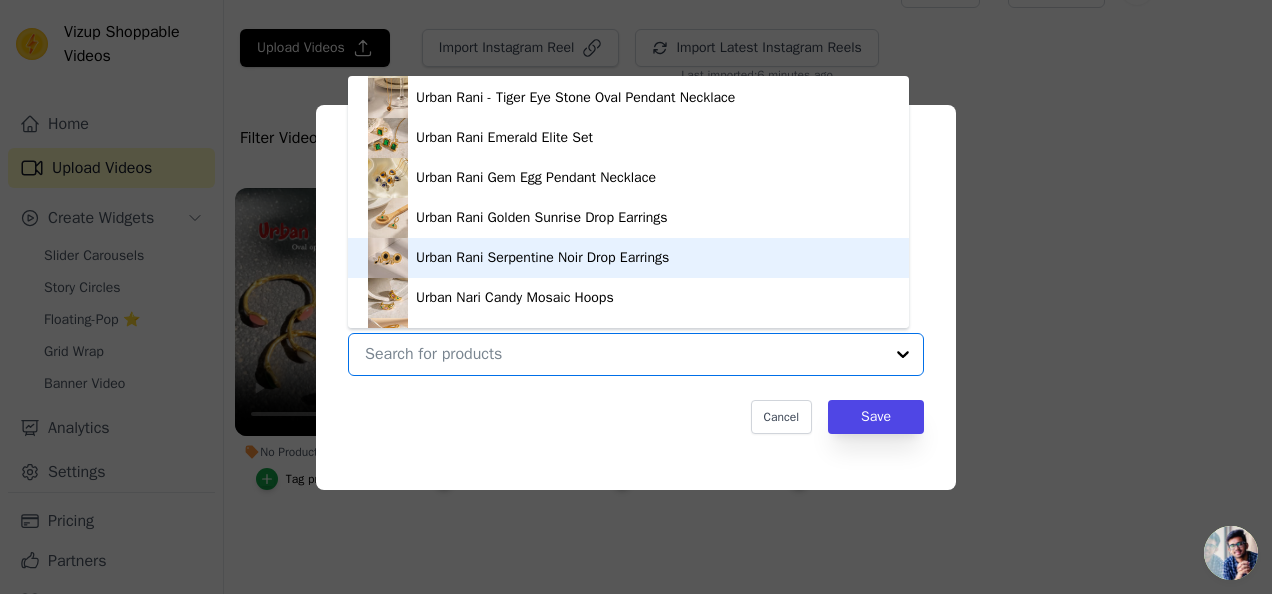 scroll, scrollTop: 2428, scrollLeft: 0, axis: vertical 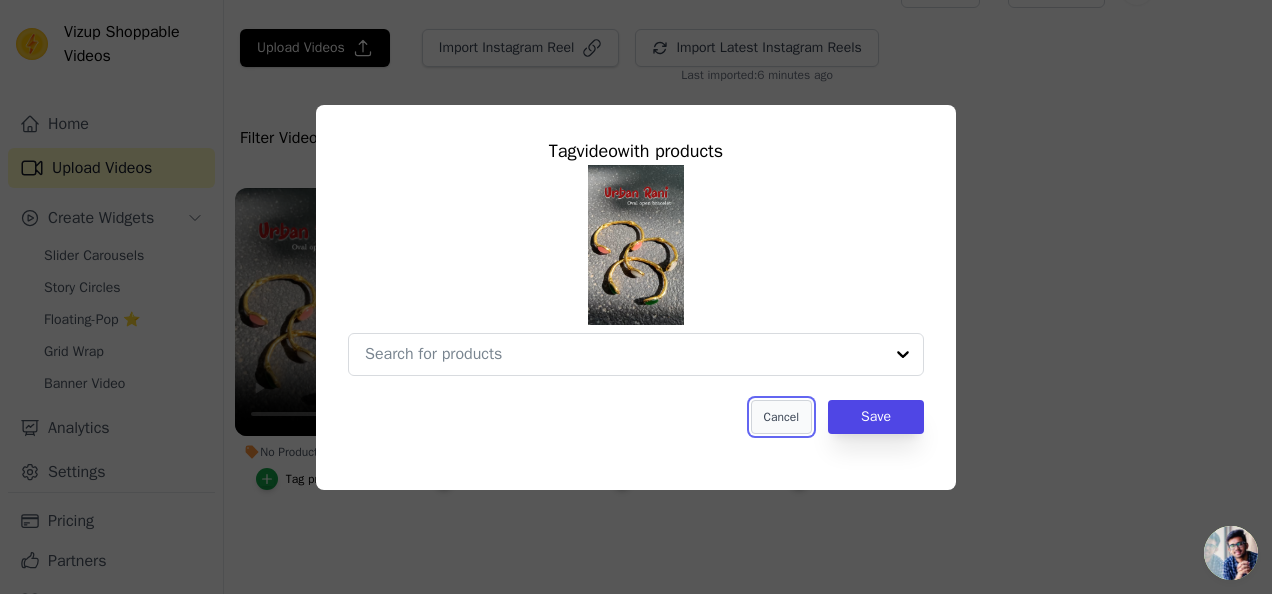 click on "Cancel" at bounding box center [781, 417] 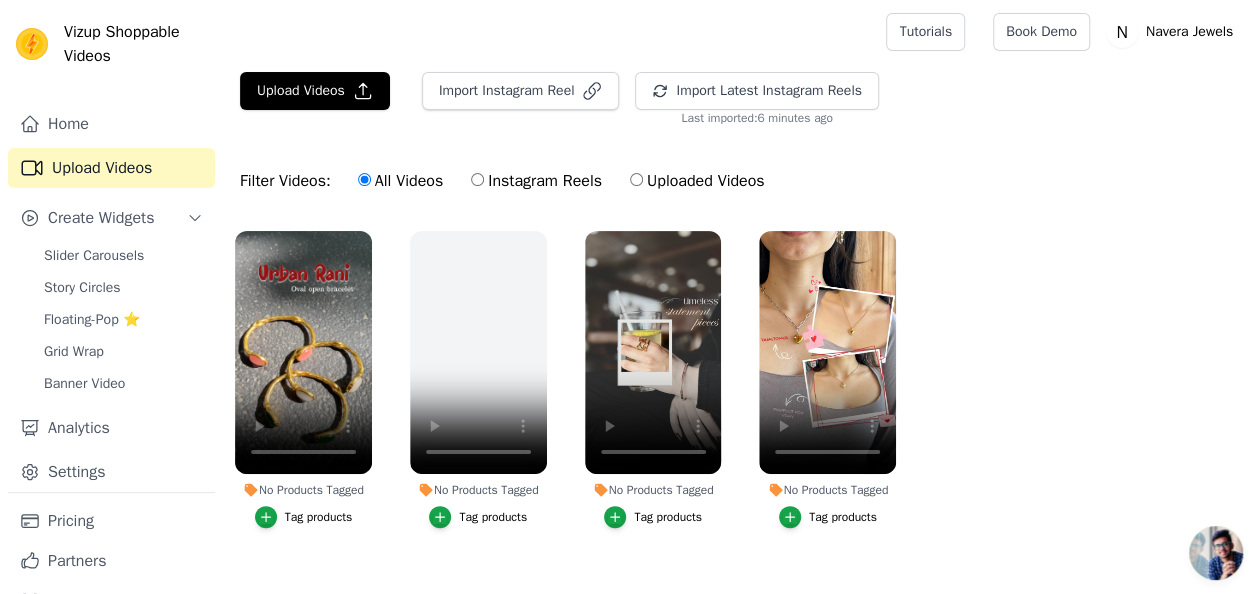 scroll, scrollTop: 0, scrollLeft: 0, axis: both 